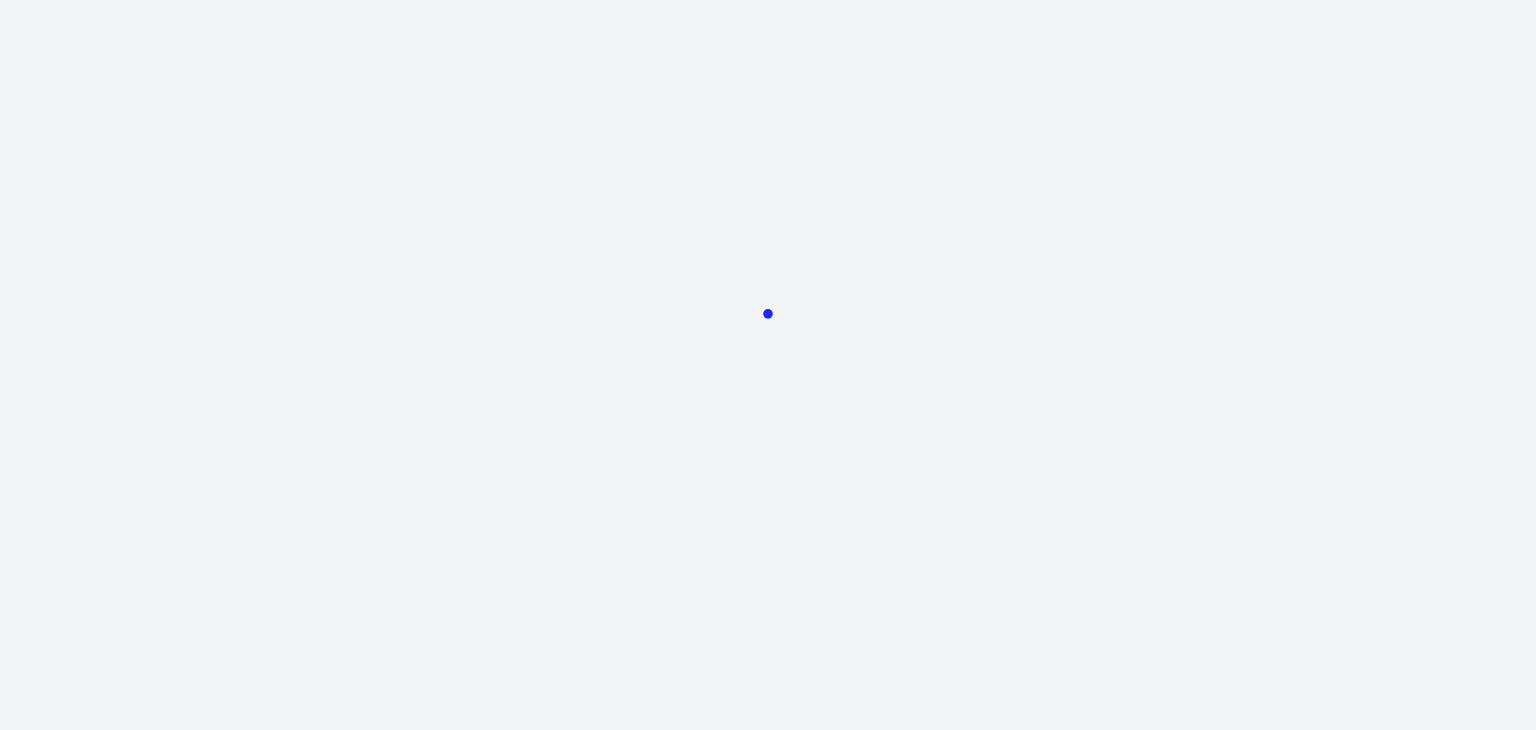 scroll, scrollTop: 0, scrollLeft: 0, axis: both 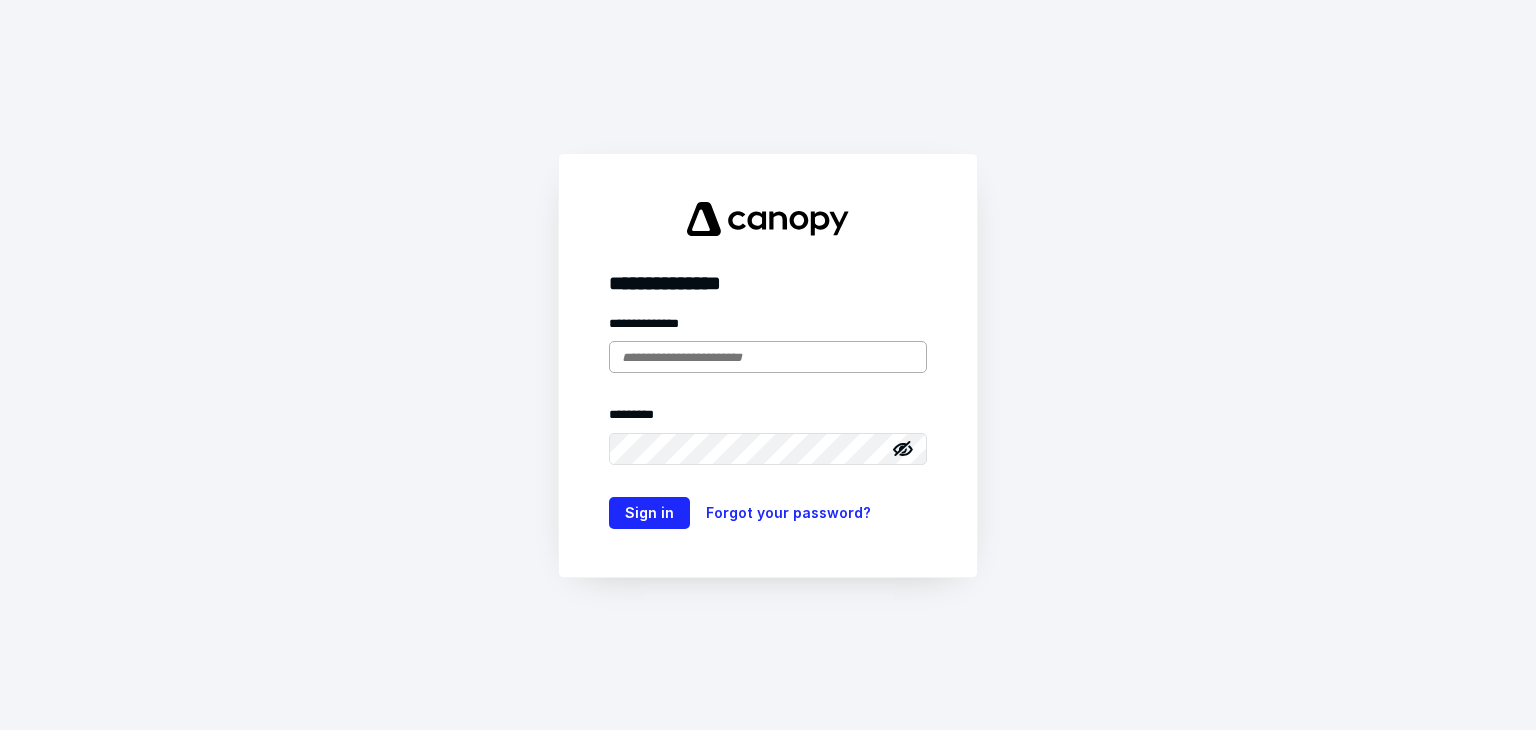click at bounding box center [768, 357] 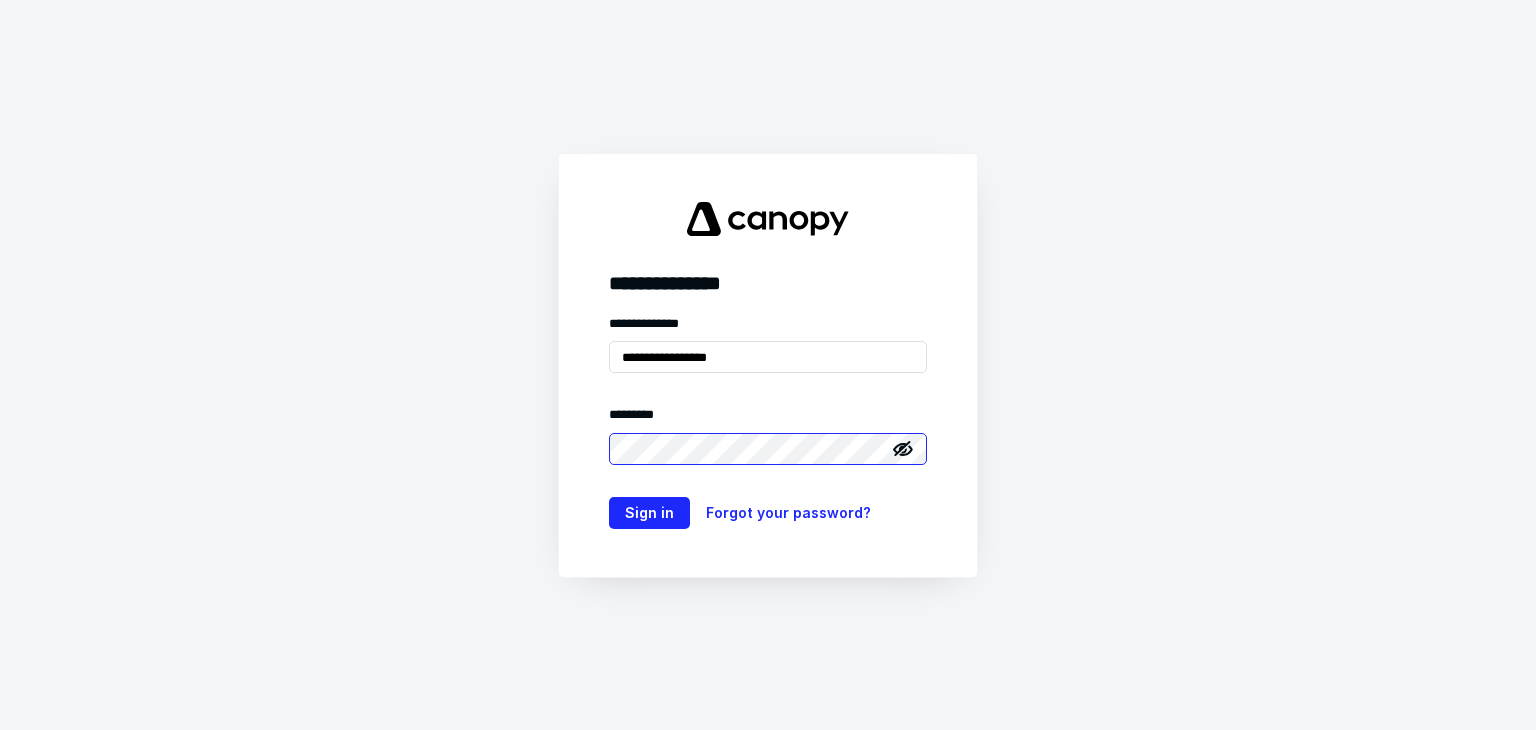 click on "Sign in" at bounding box center [649, 513] 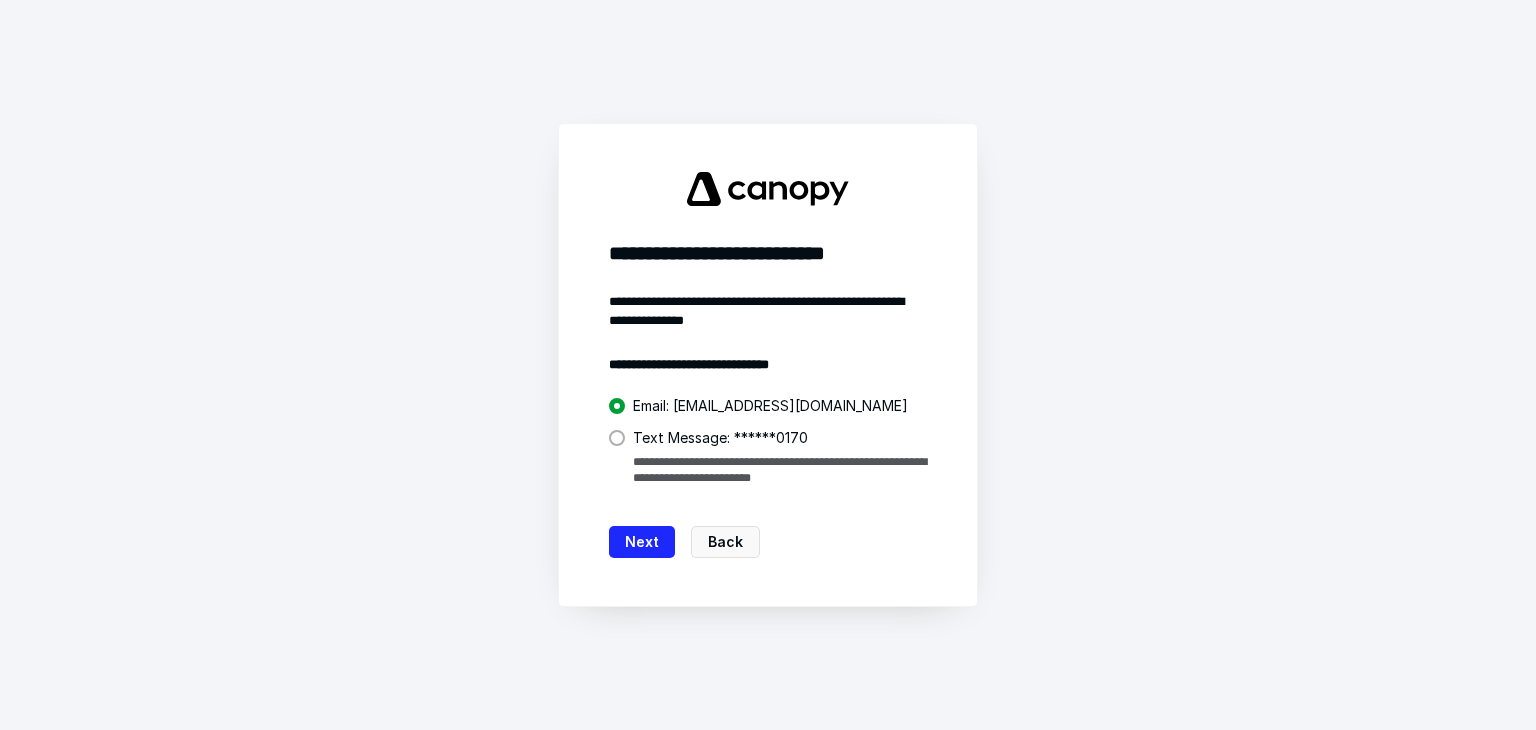 click on "**********" at bounding box center [780, 470] 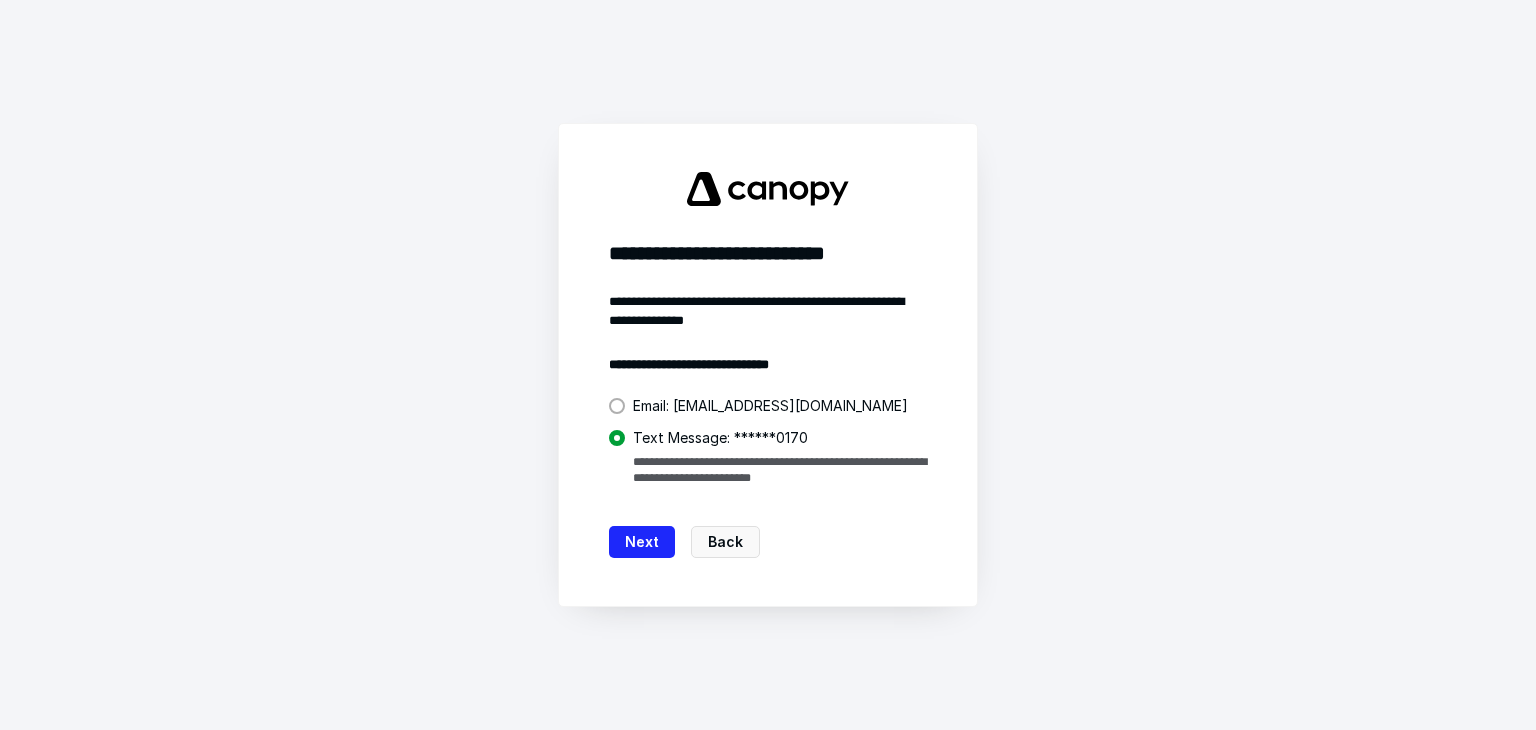 click at bounding box center [617, 438] 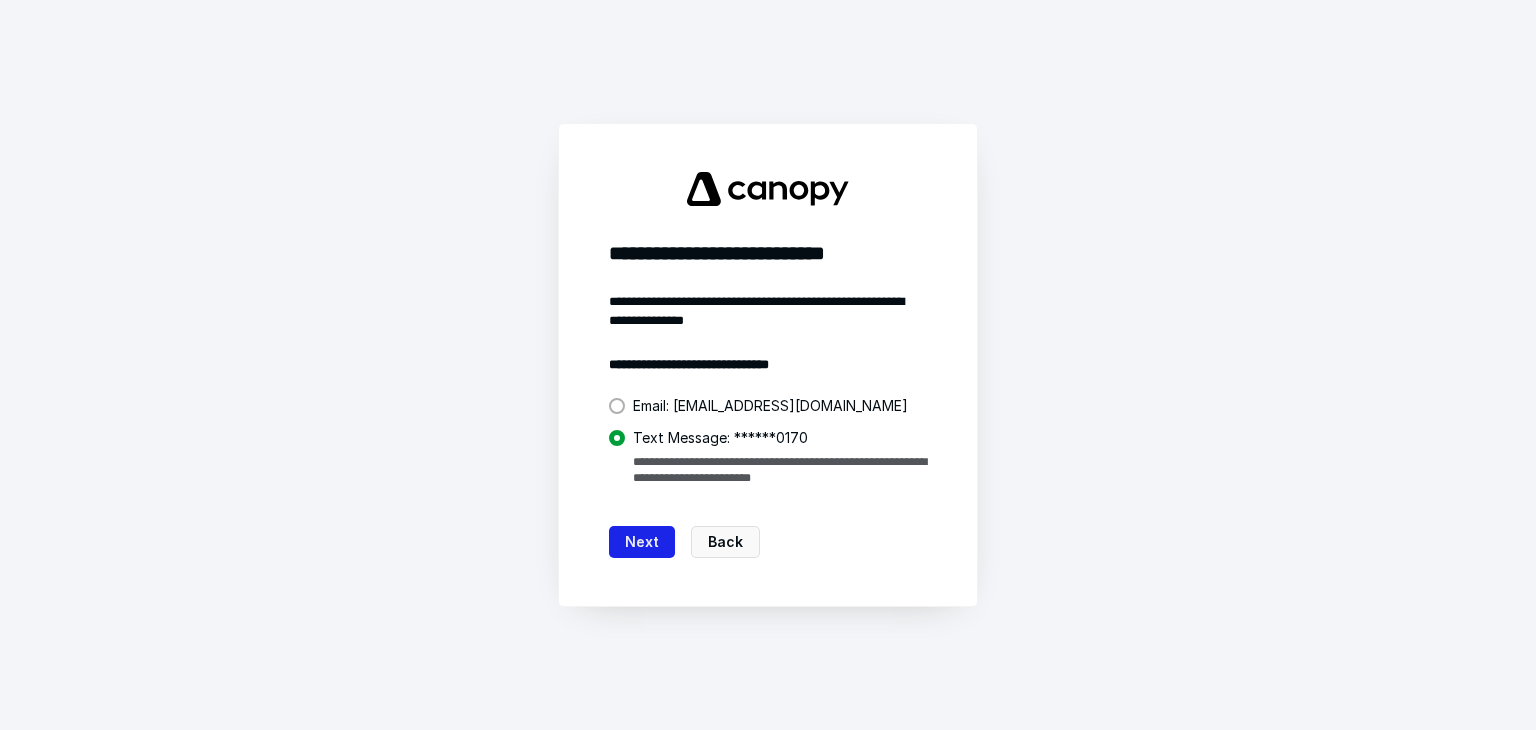 click on "Next" at bounding box center (642, 542) 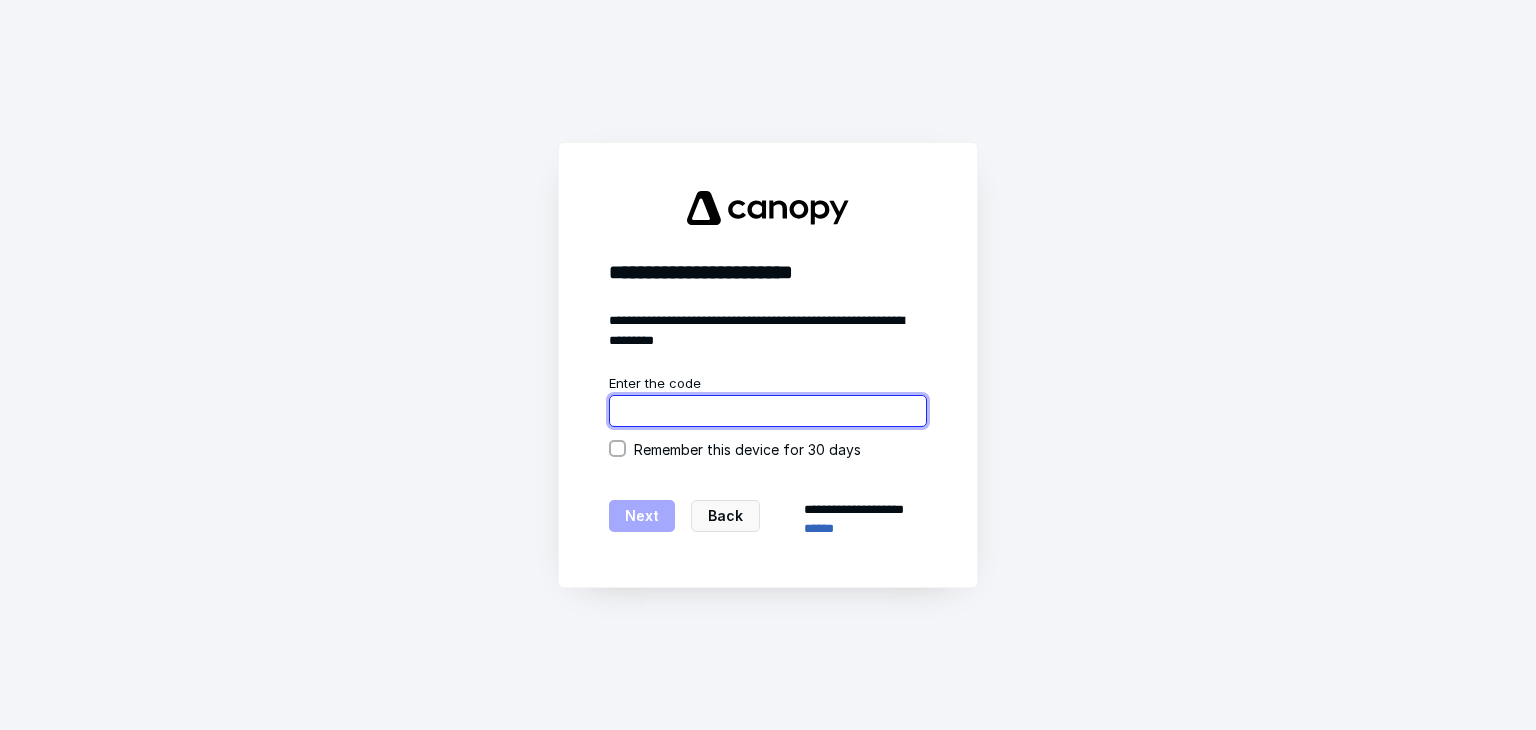 click at bounding box center (768, 411) 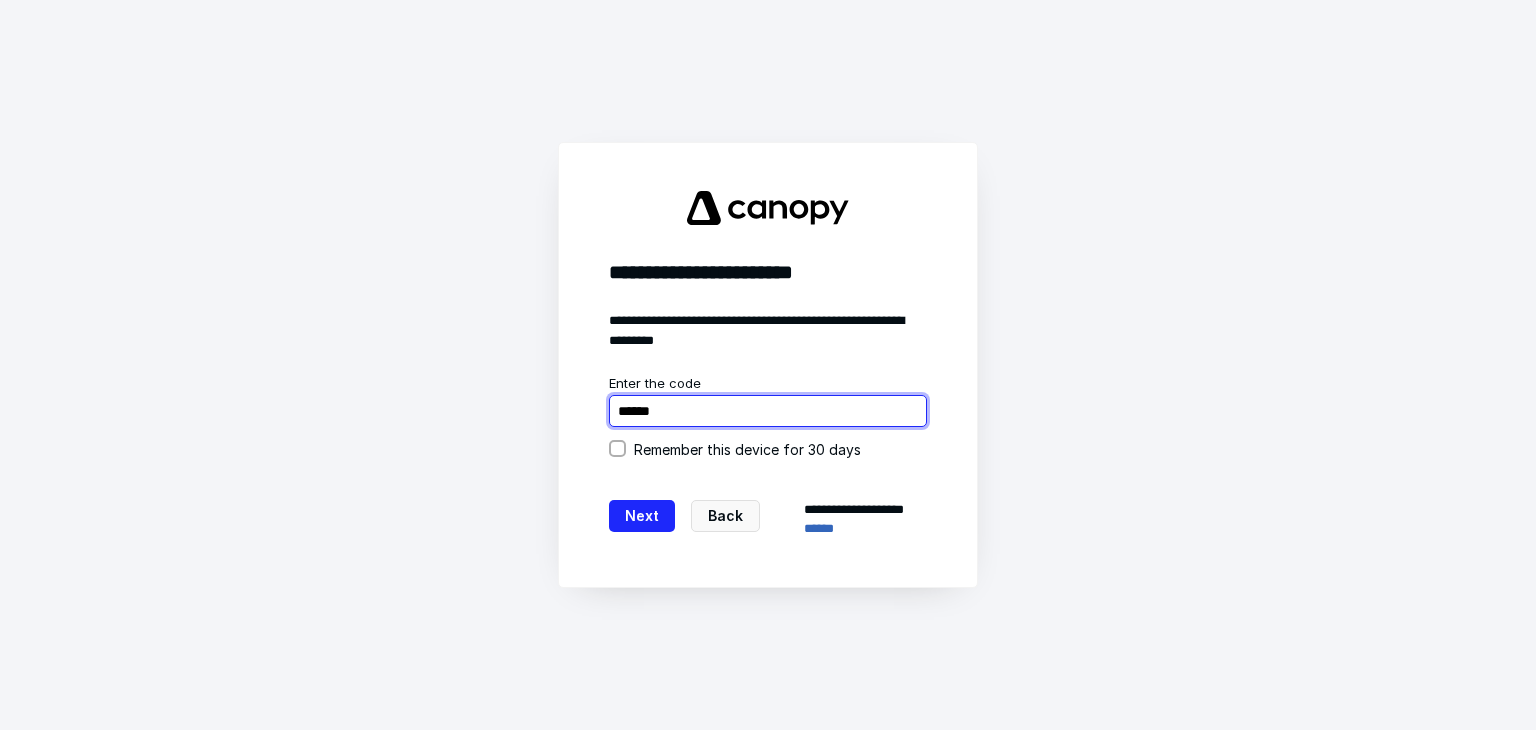 type on "******" 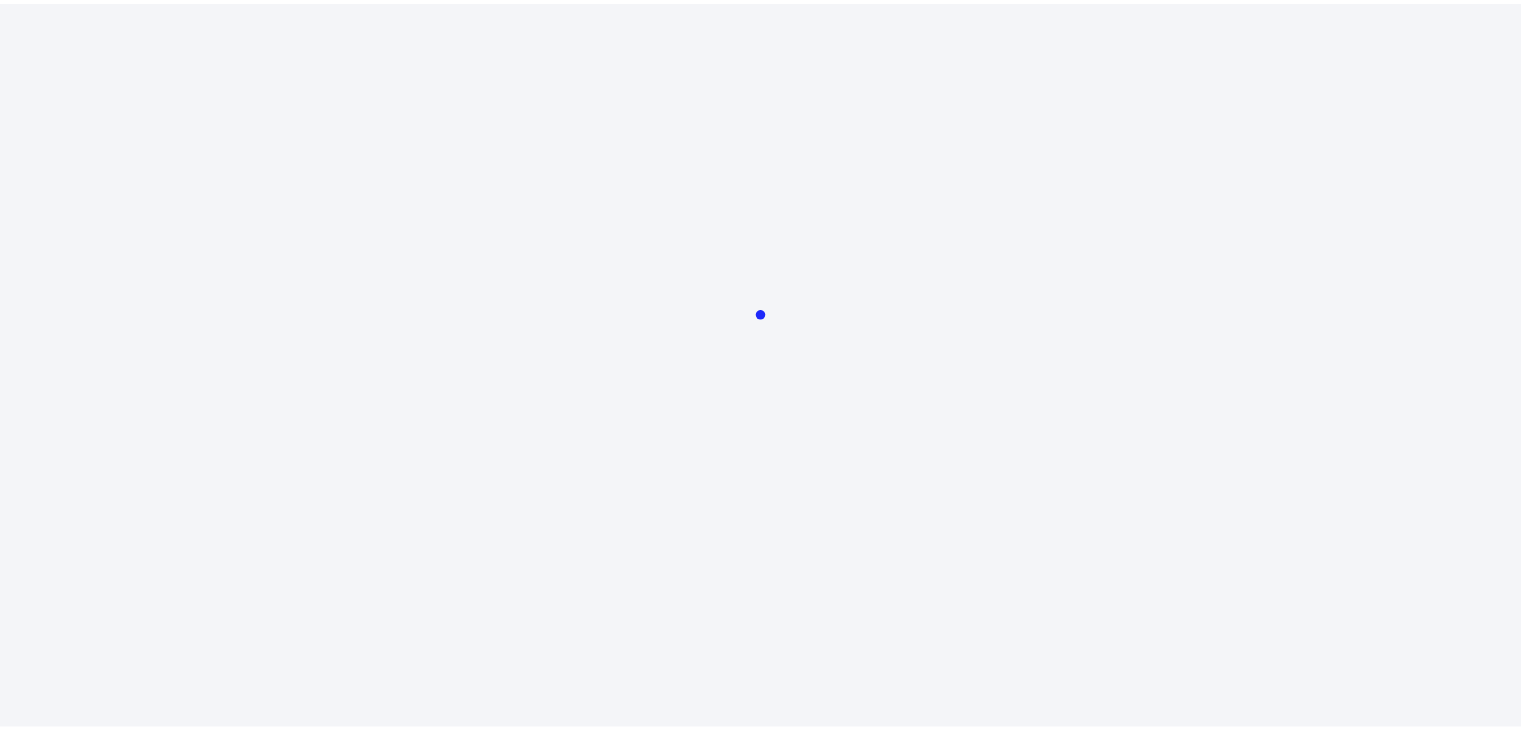 scroll, scrollTop: 0, scrollLeft: 0, axis: both 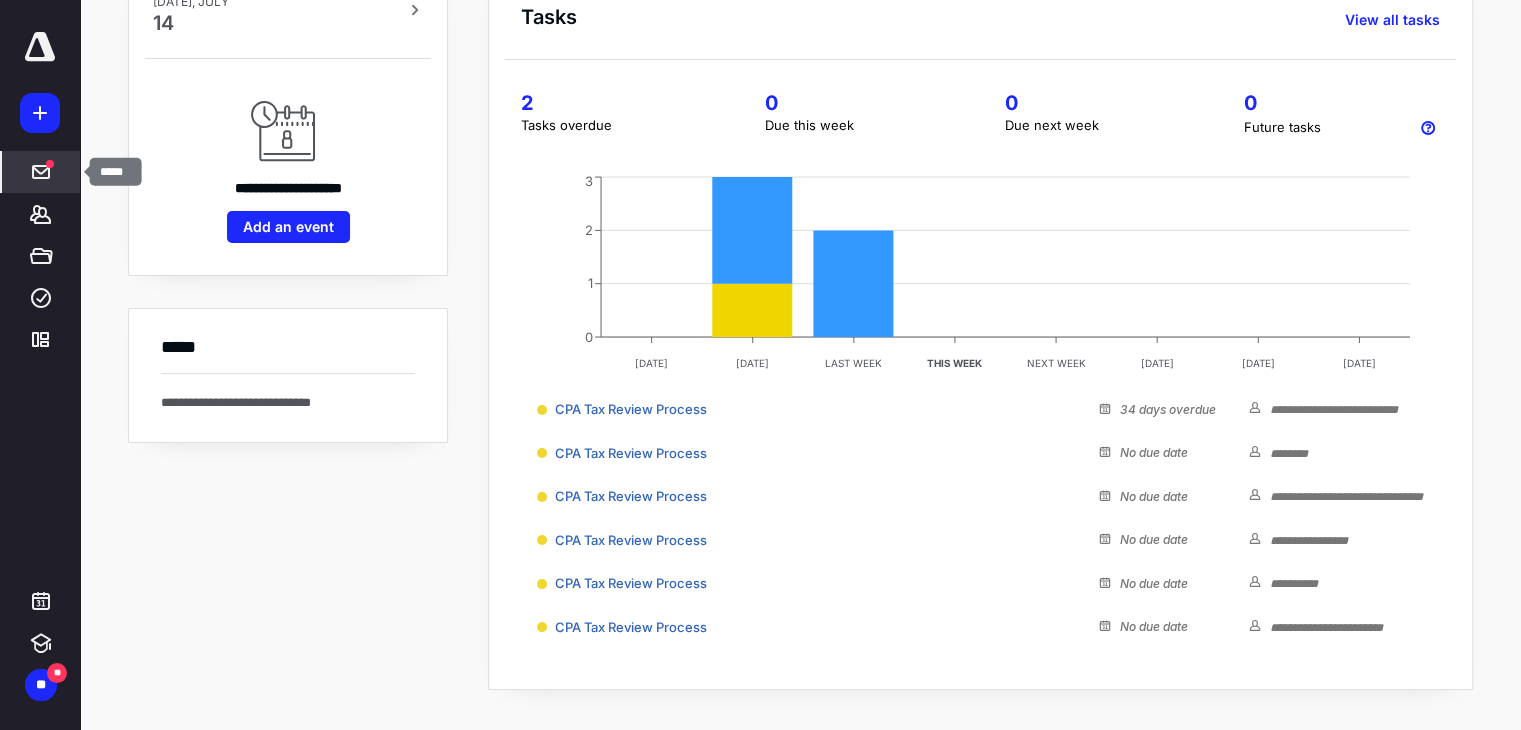 click at bounding box center (50, 164) 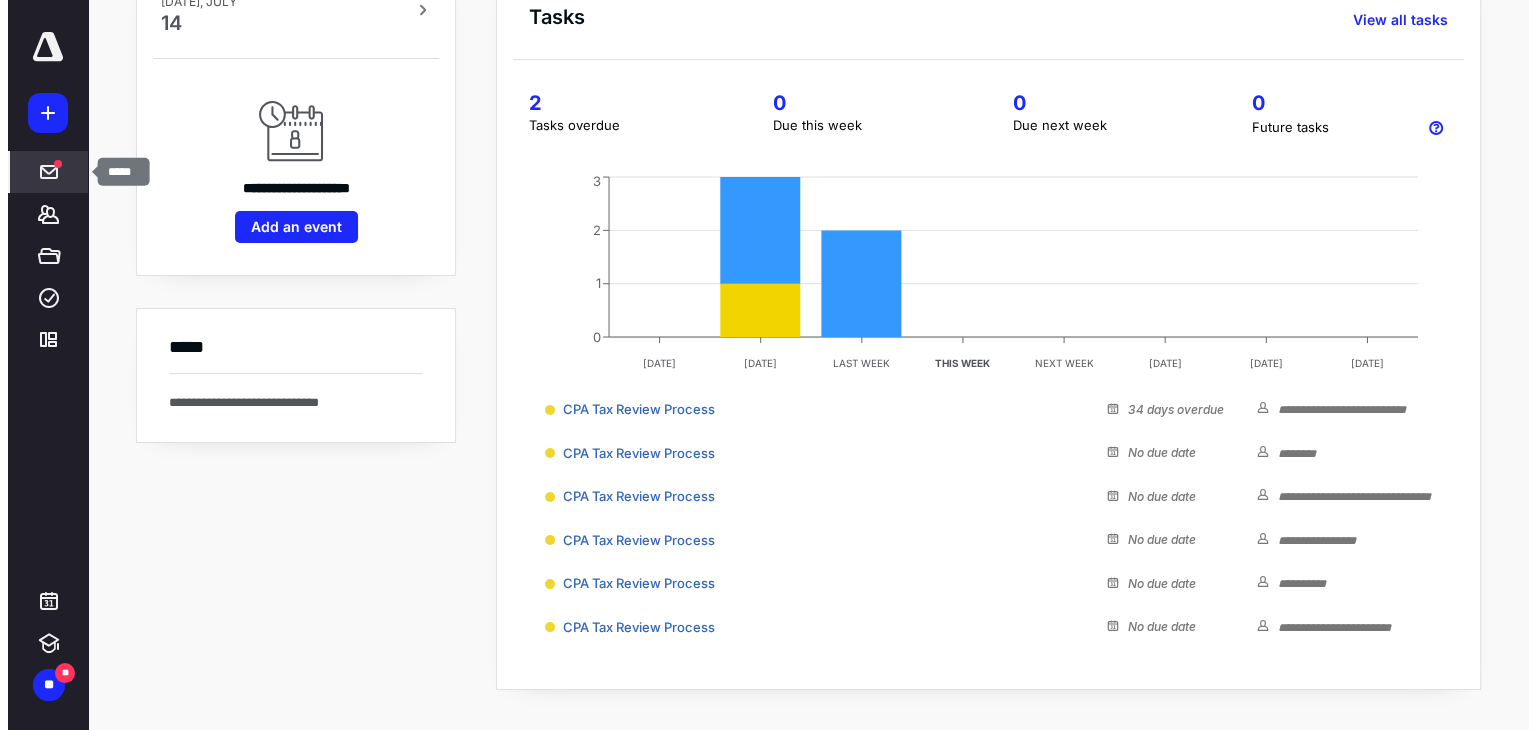 scroll, scrollTop: 0, scrollLeft: 0, axis: both 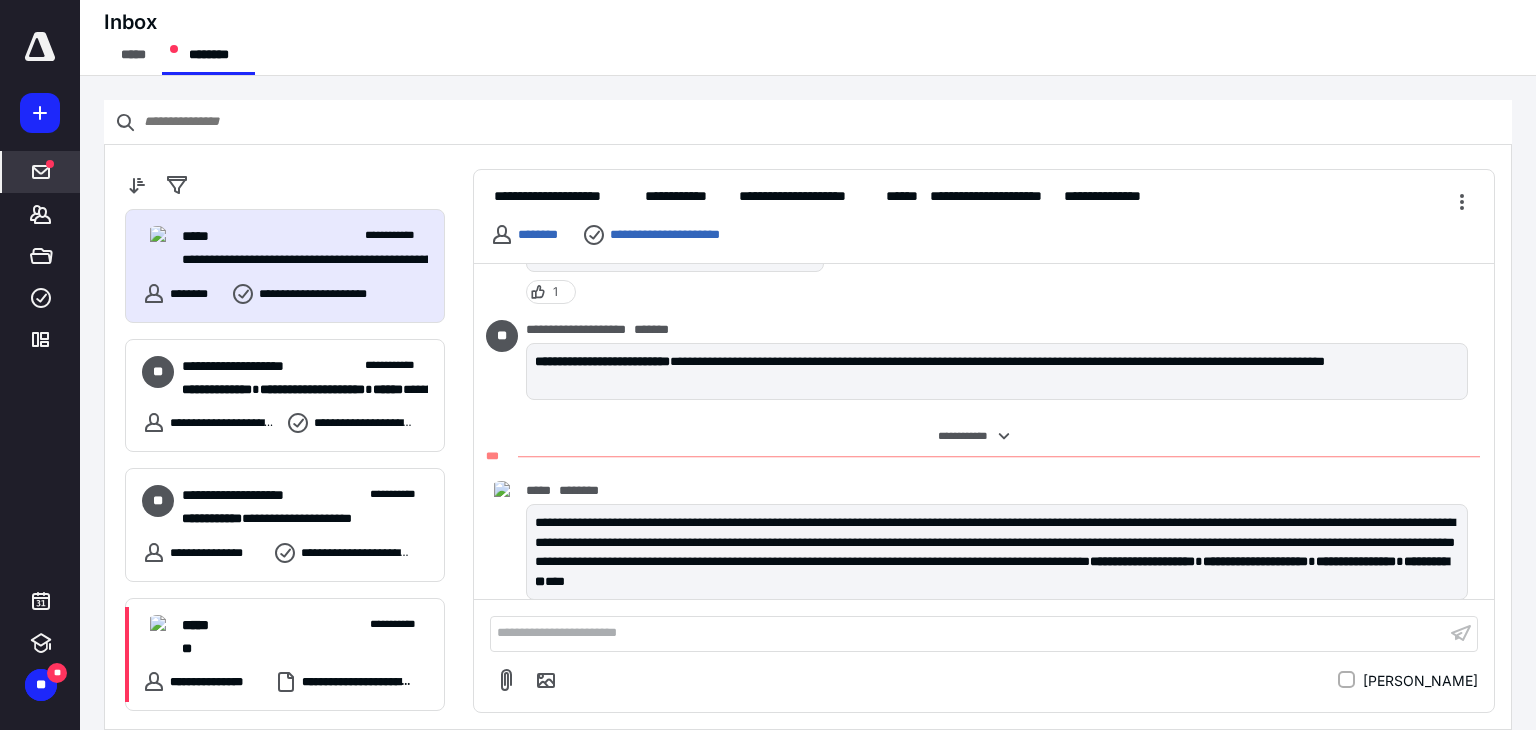 click on "**********" at bounding box center (968, 633) 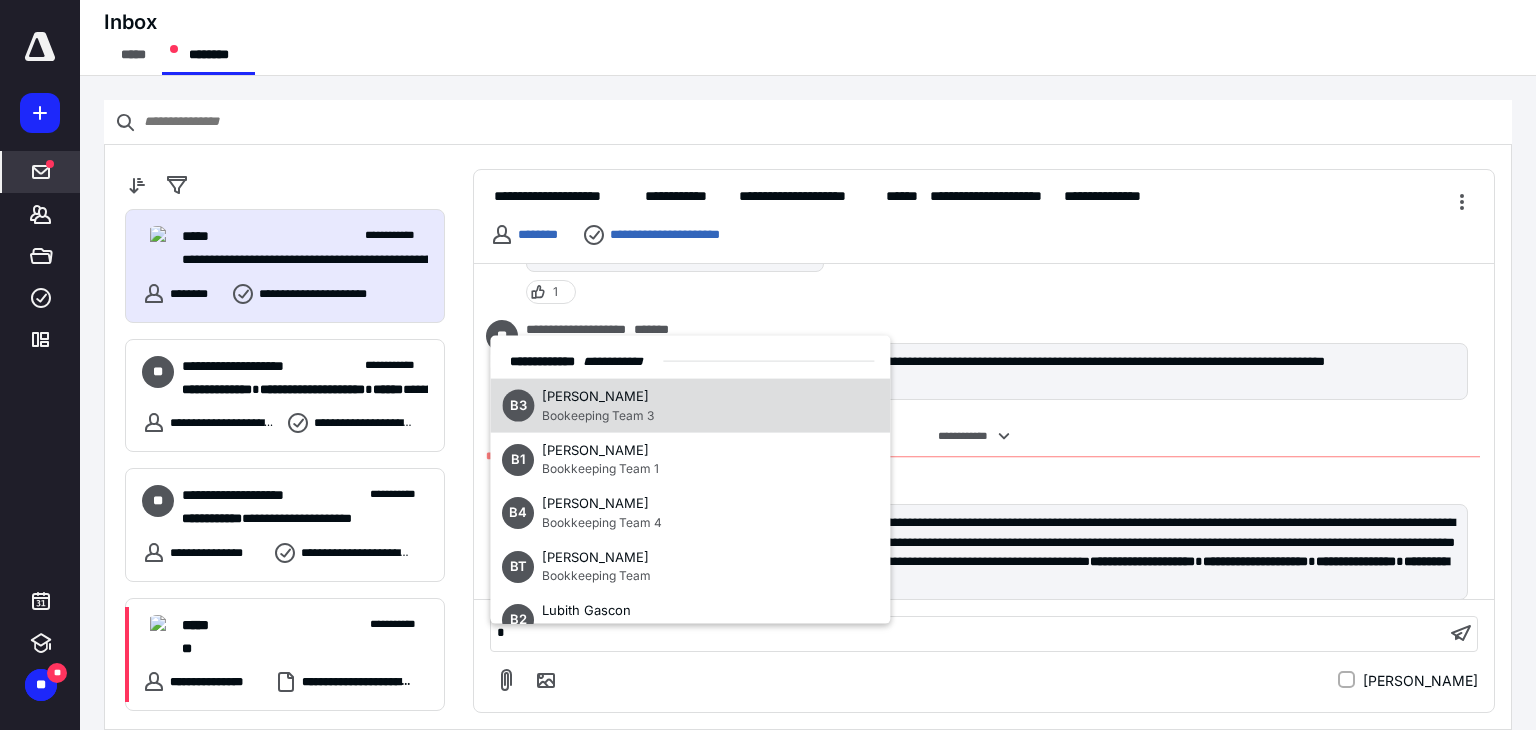 type 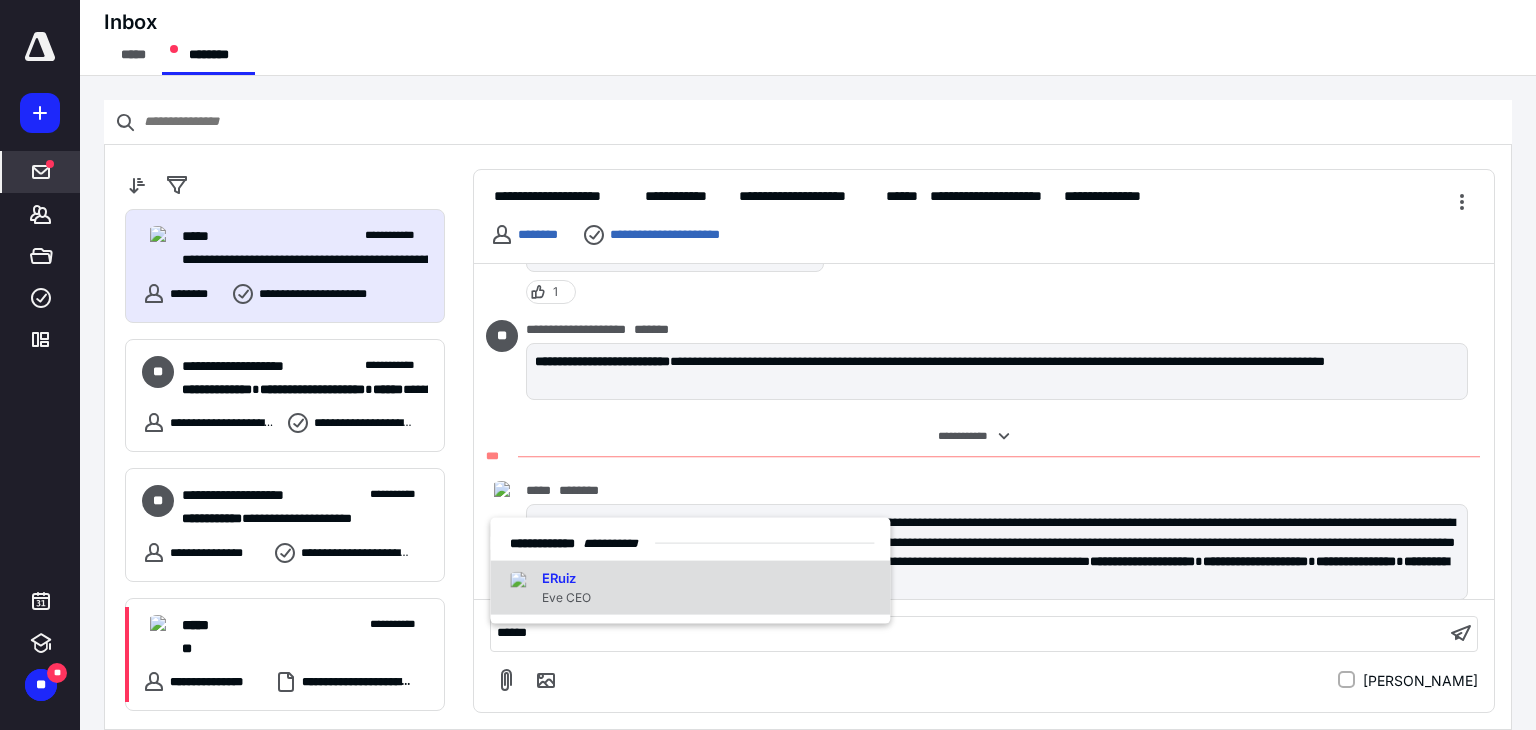click on "Eve CEO" at bounding box center (566, 597) 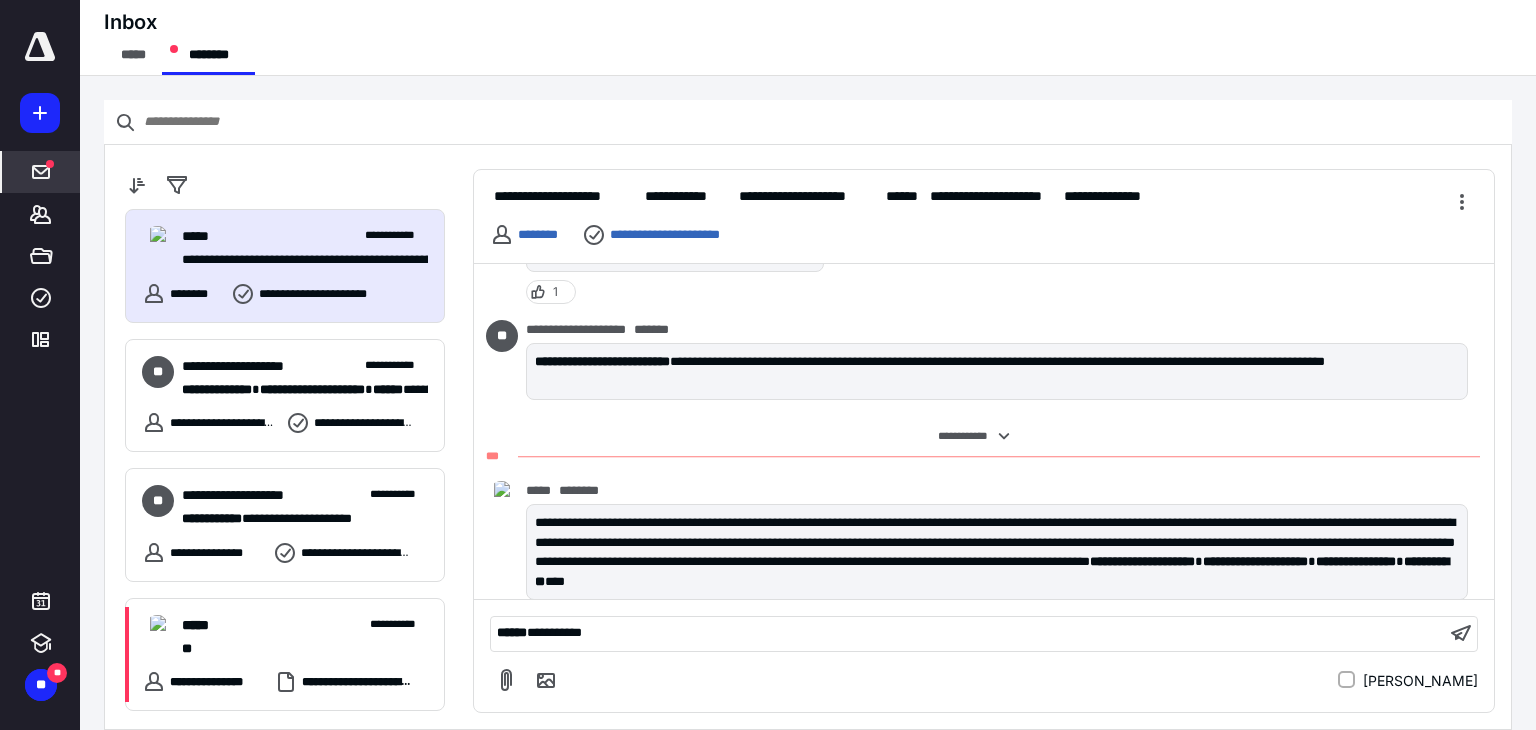 click on "**********" at bounding box center [968, 633] 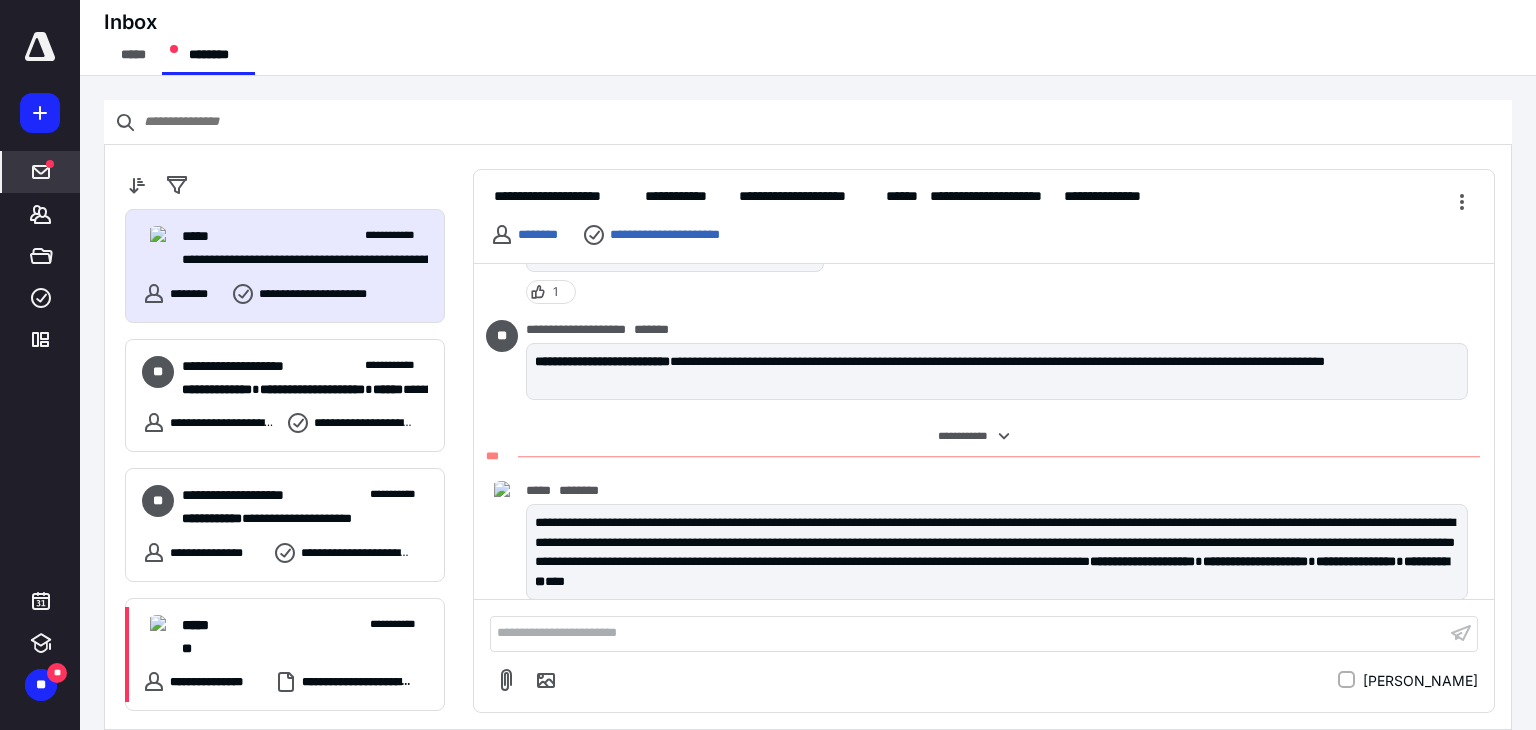 scroll, scrollTop: 4896, scrollLeft: 0, axis: vertical 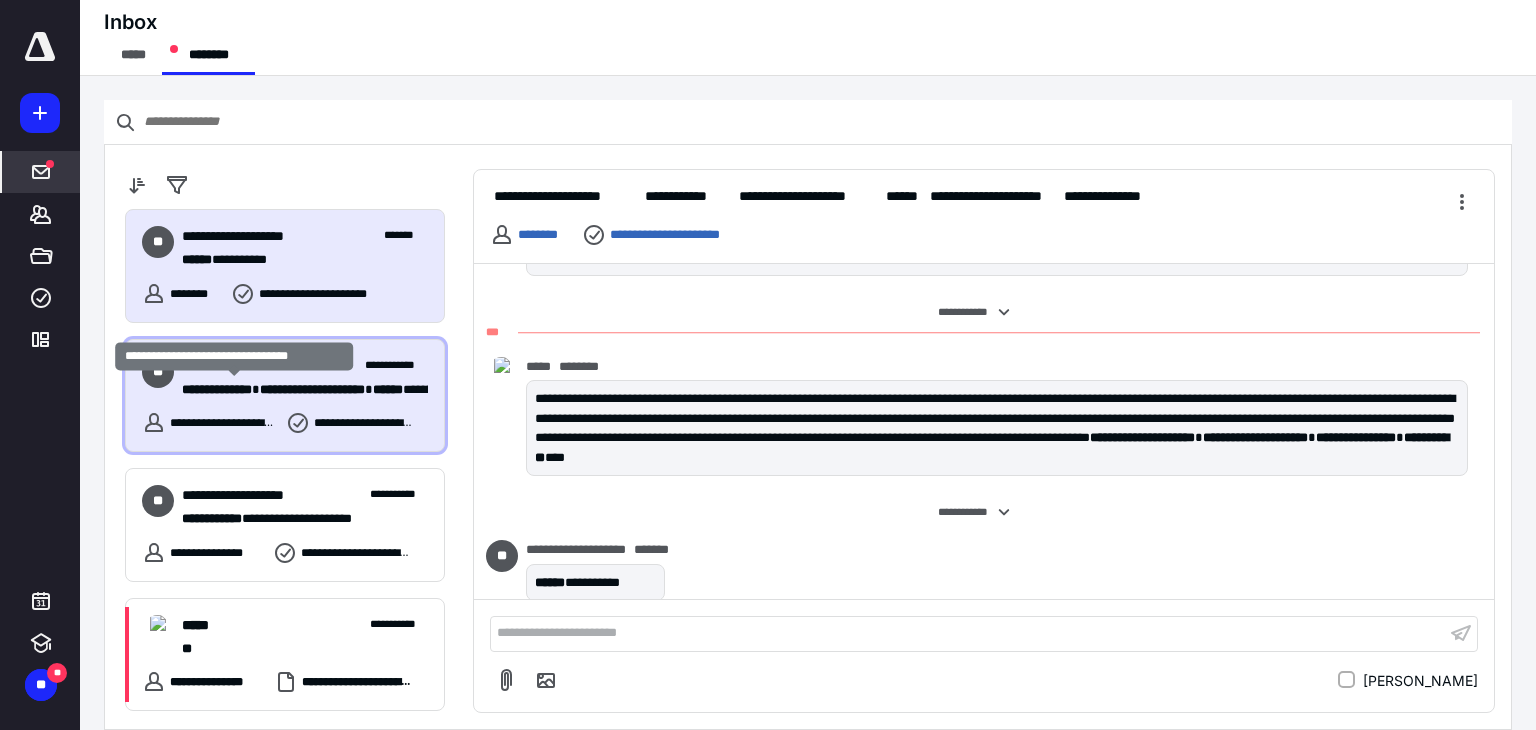 click on "**********" at bounding box center [217, 389] 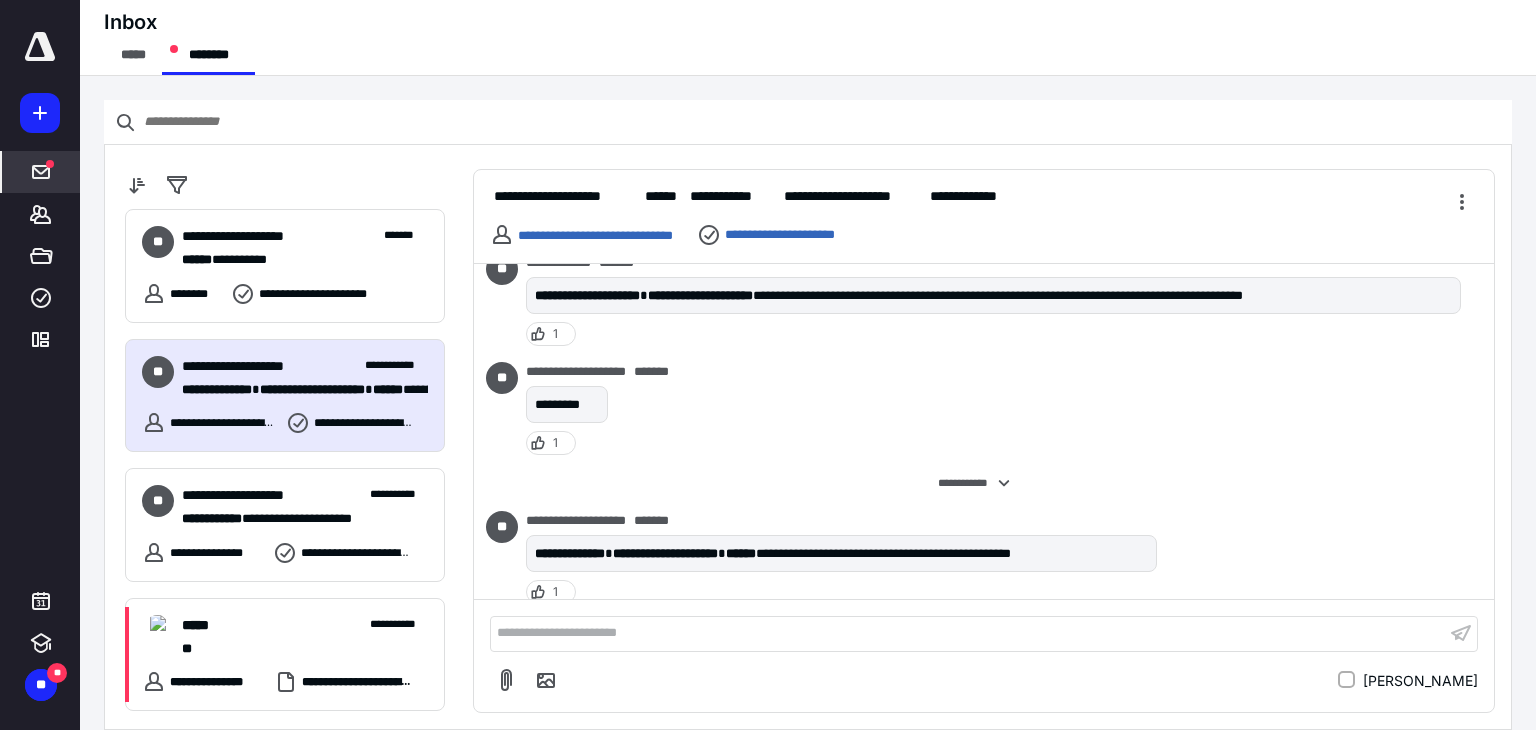 scroll, scrollTop: 3484, scrollLeft: 0, axis: vertical 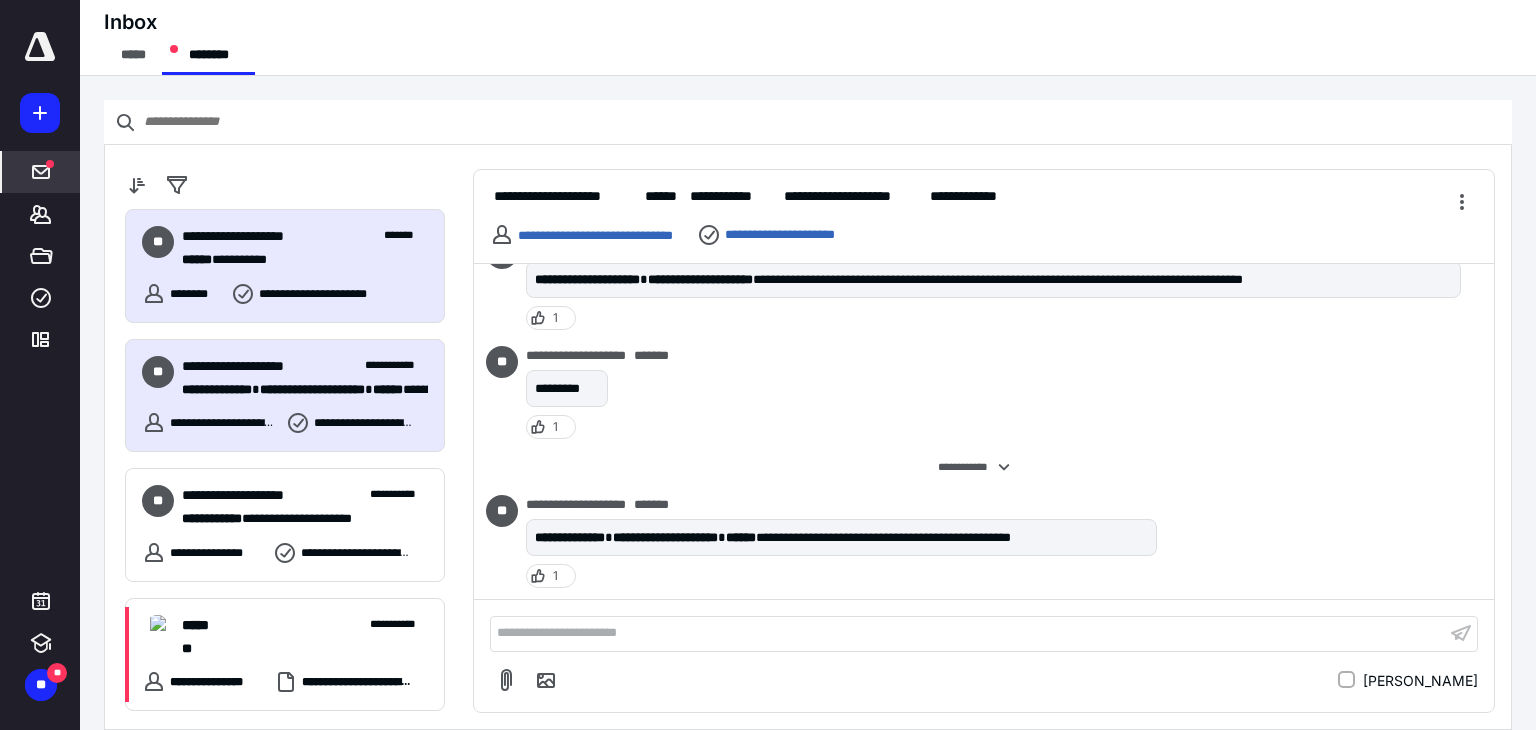 click on "**********" at bounding box center [253, 236] 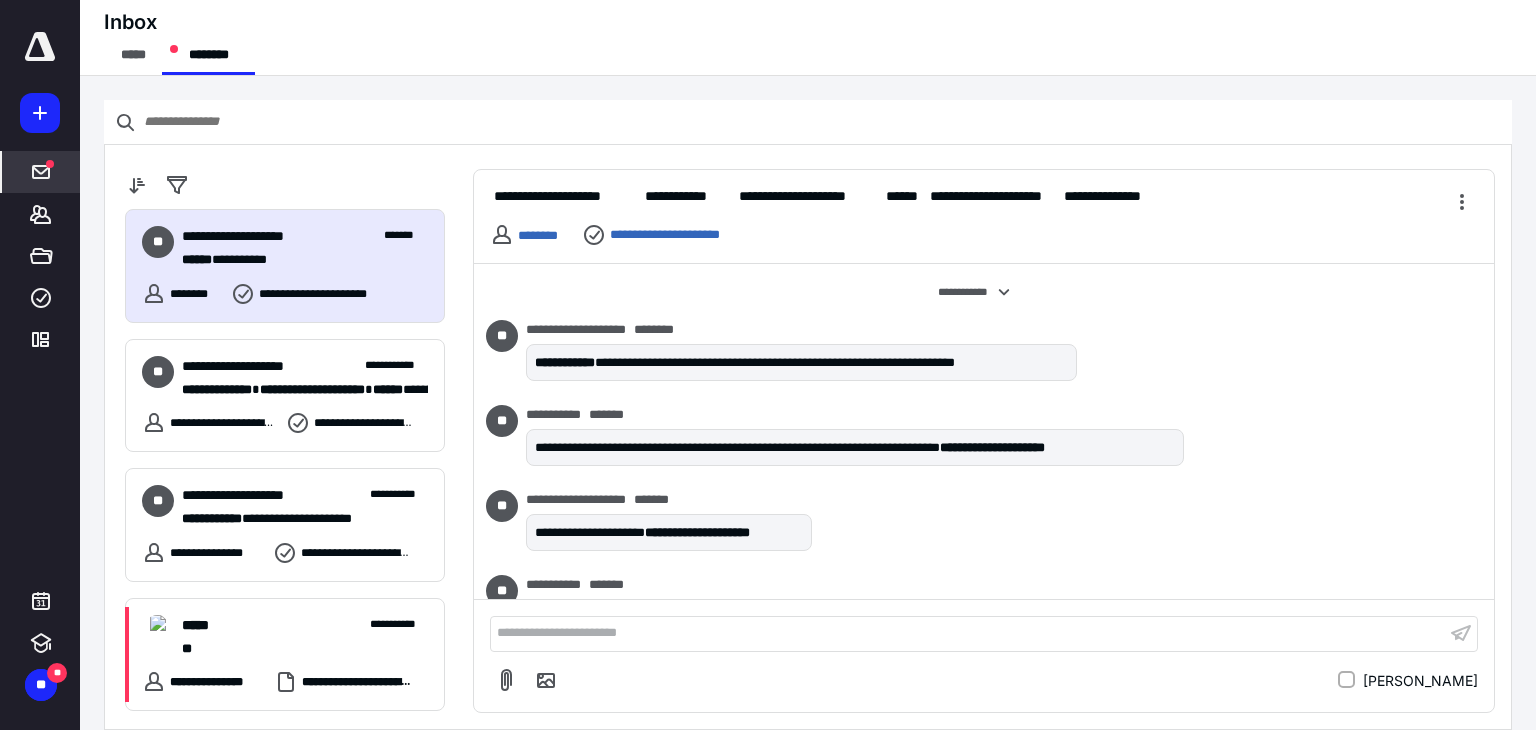 scroll, scrollTop: 4880, scrollLeft: 0, axis: vertical 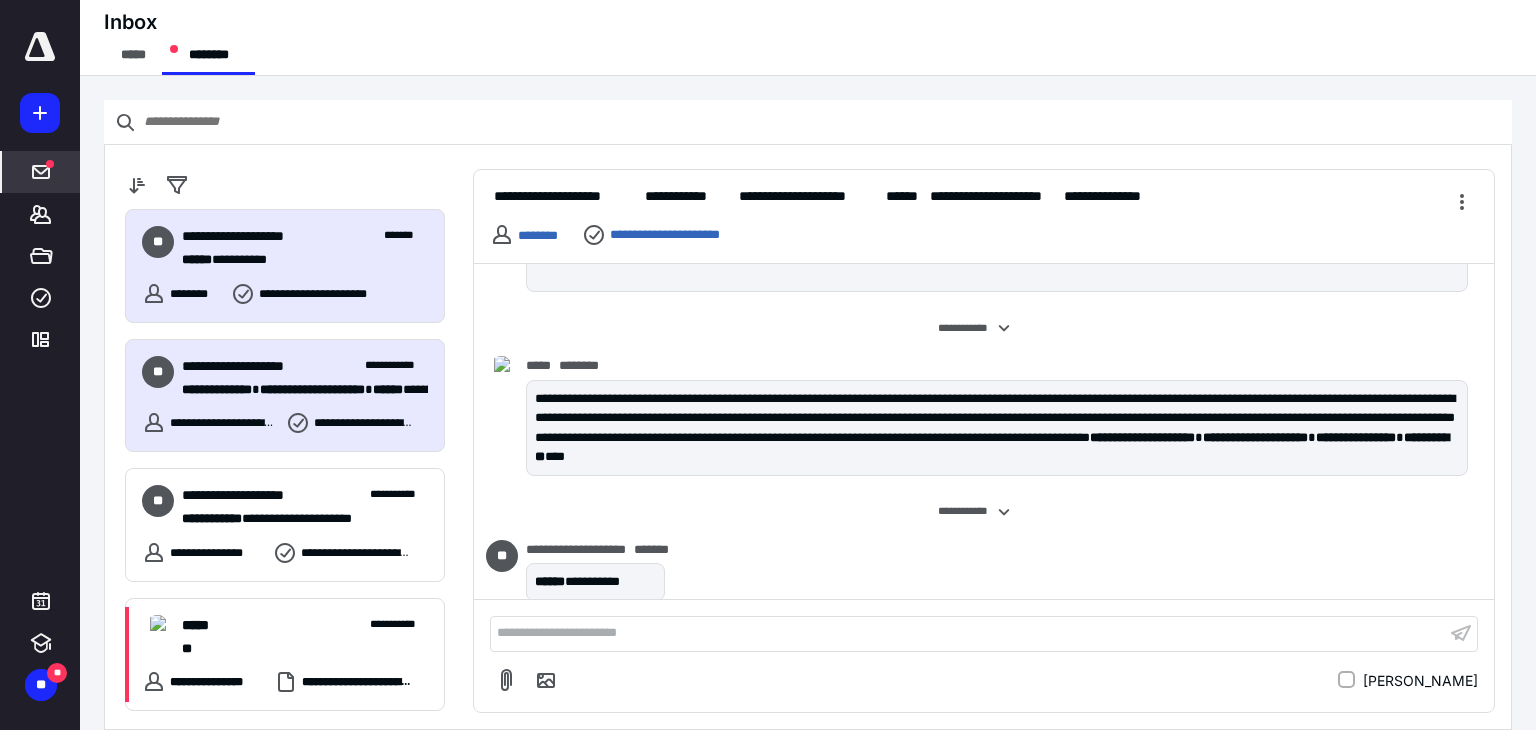 click on "**********" at bounding box center [224, 423] 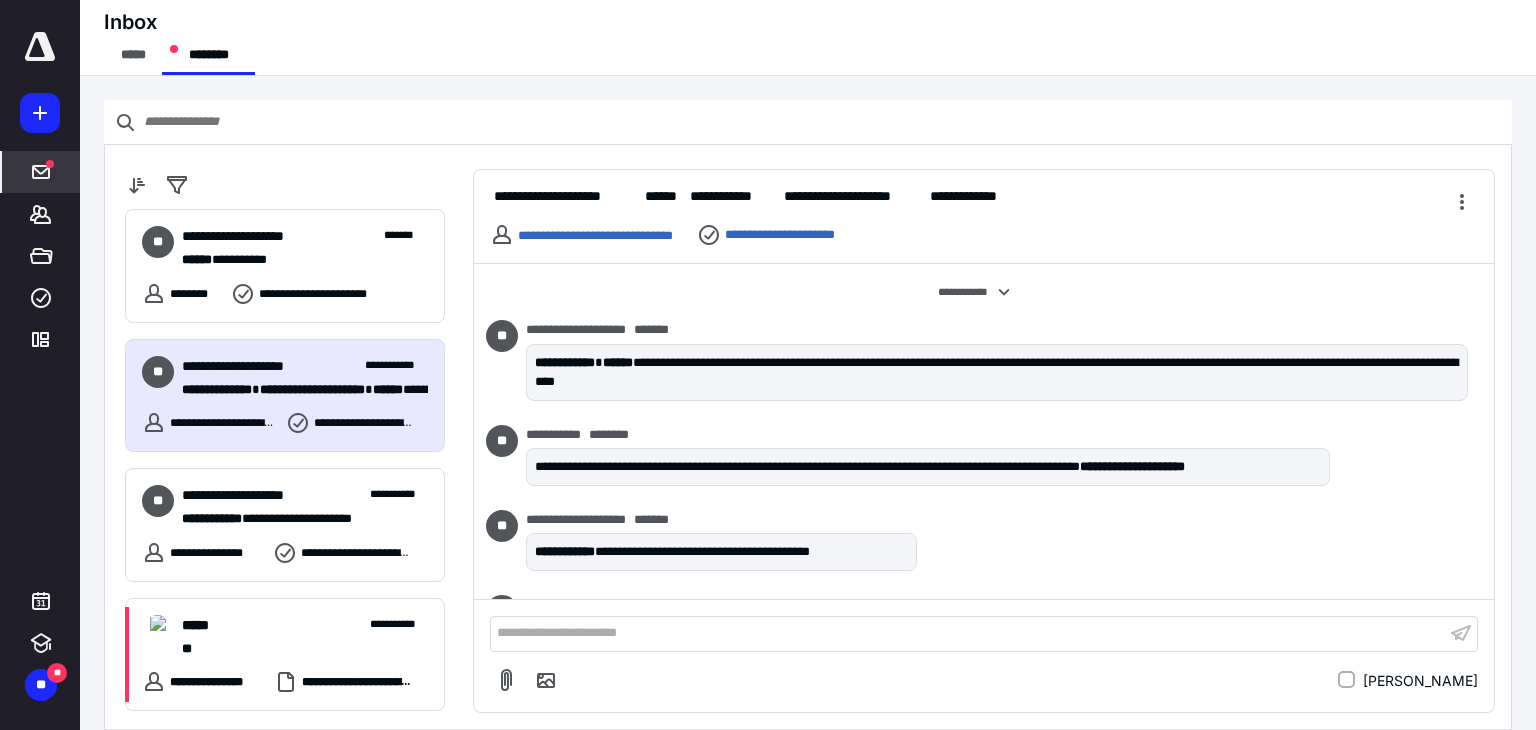 scroll, scrollTop: 3484, scrollLeft: 0, axis: vertical 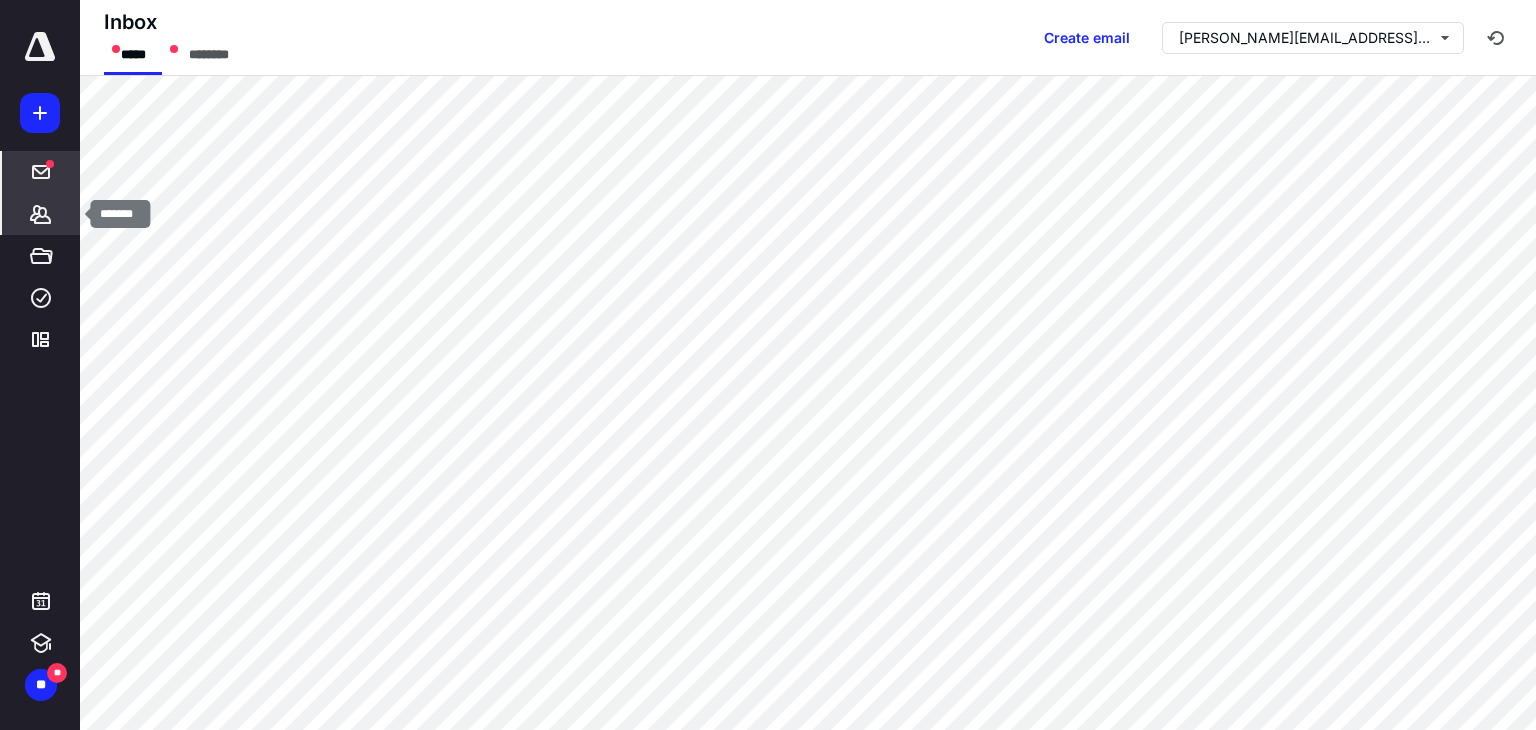 click 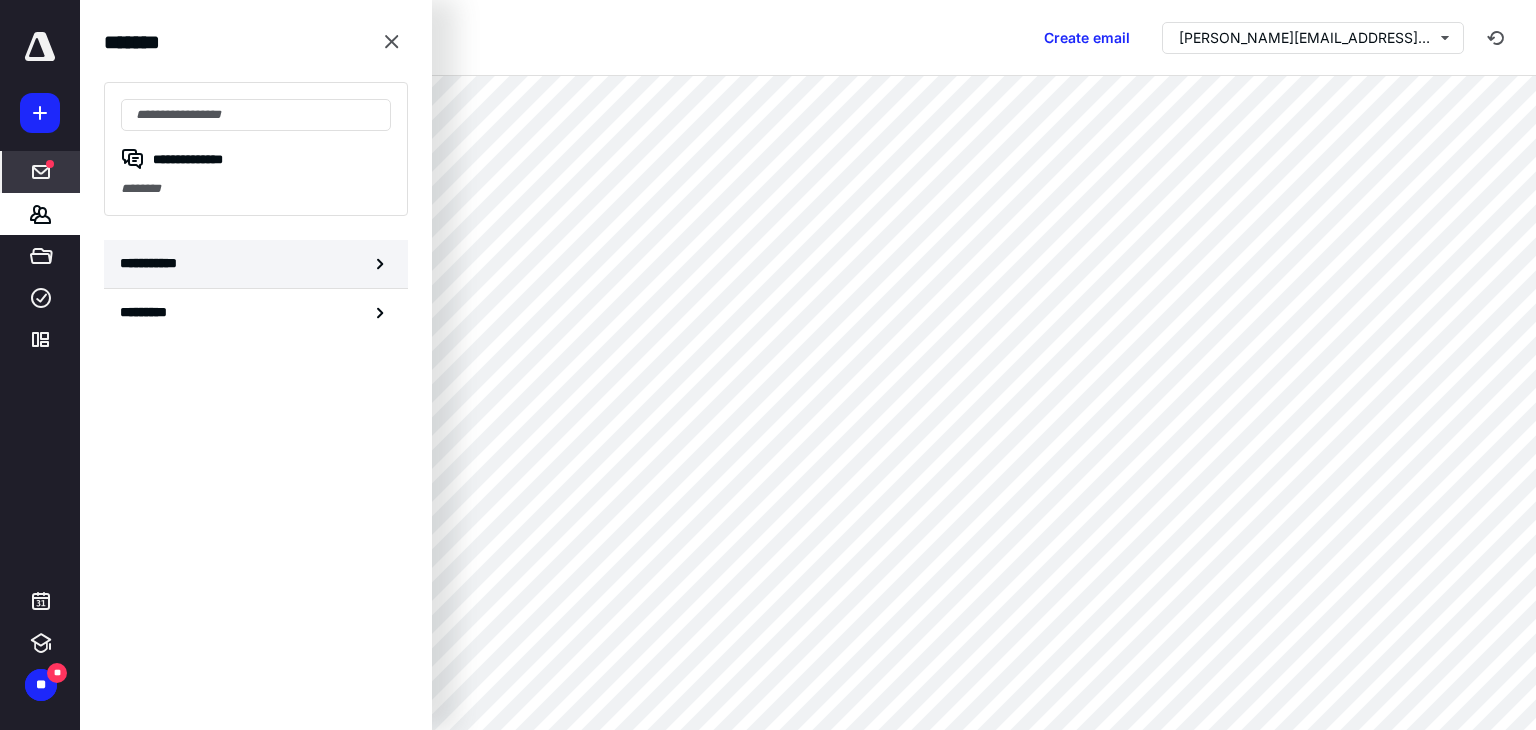 click on "**********" at bounding box center (153, 263) 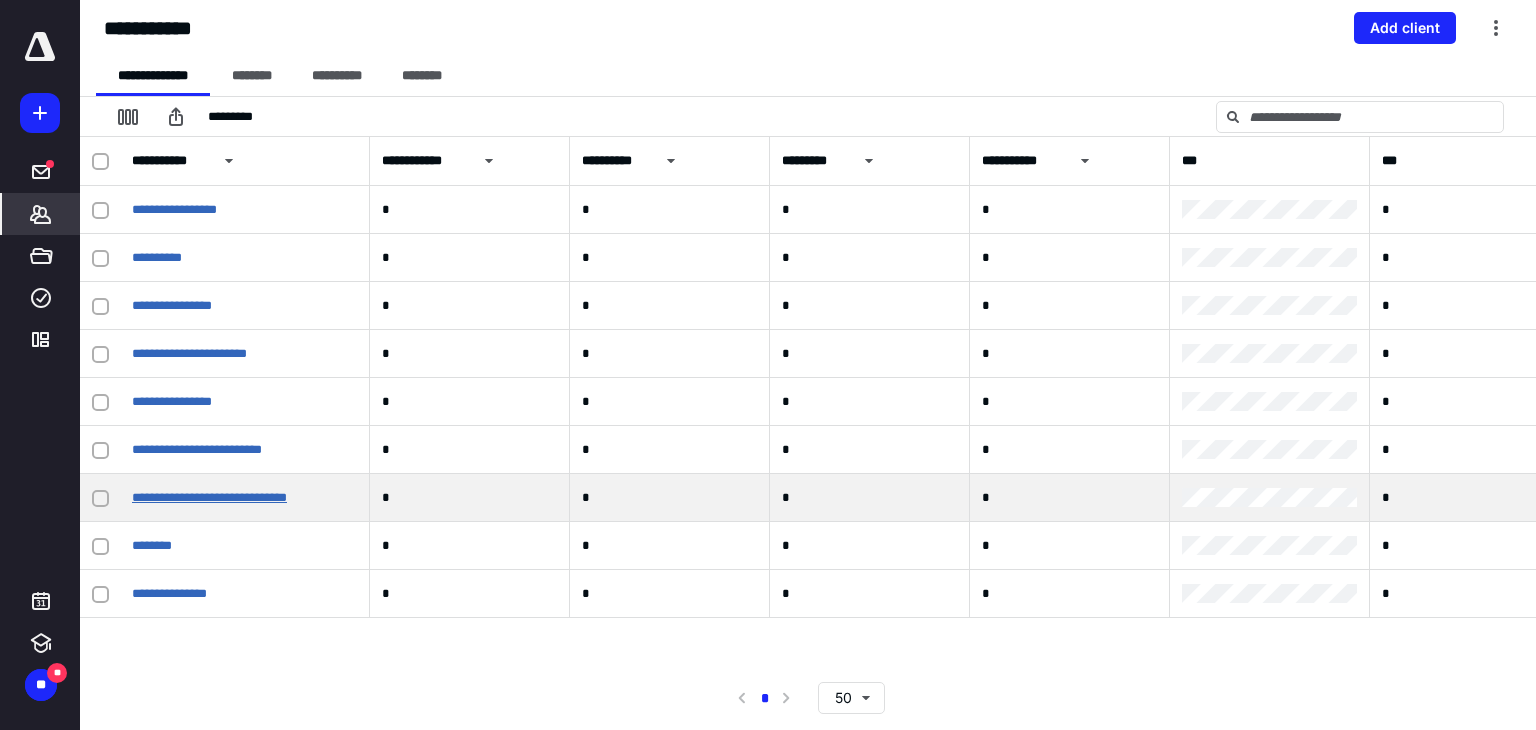 click on "**********" at bounding box center [209, 497] 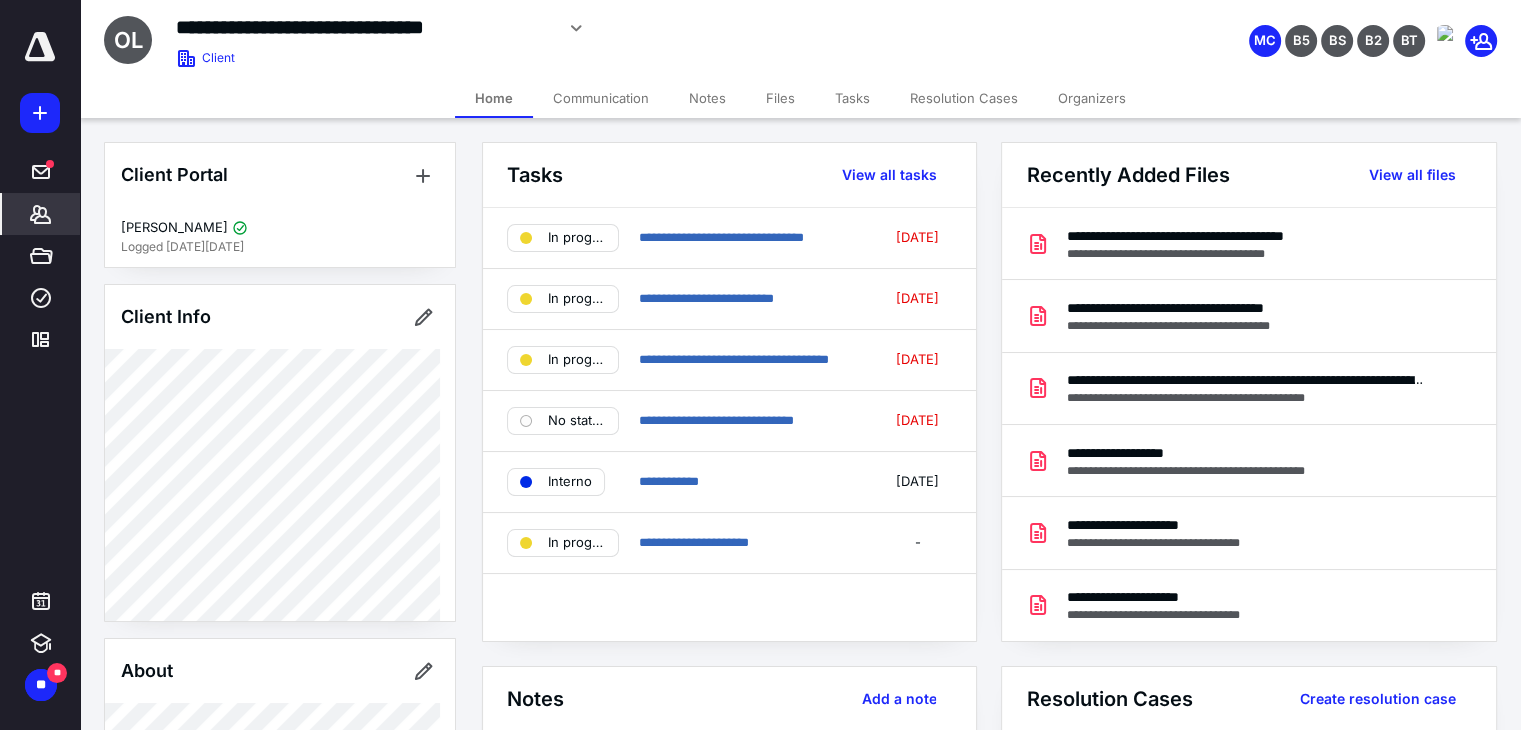 click on "Files" at bounding box center (780, 98) 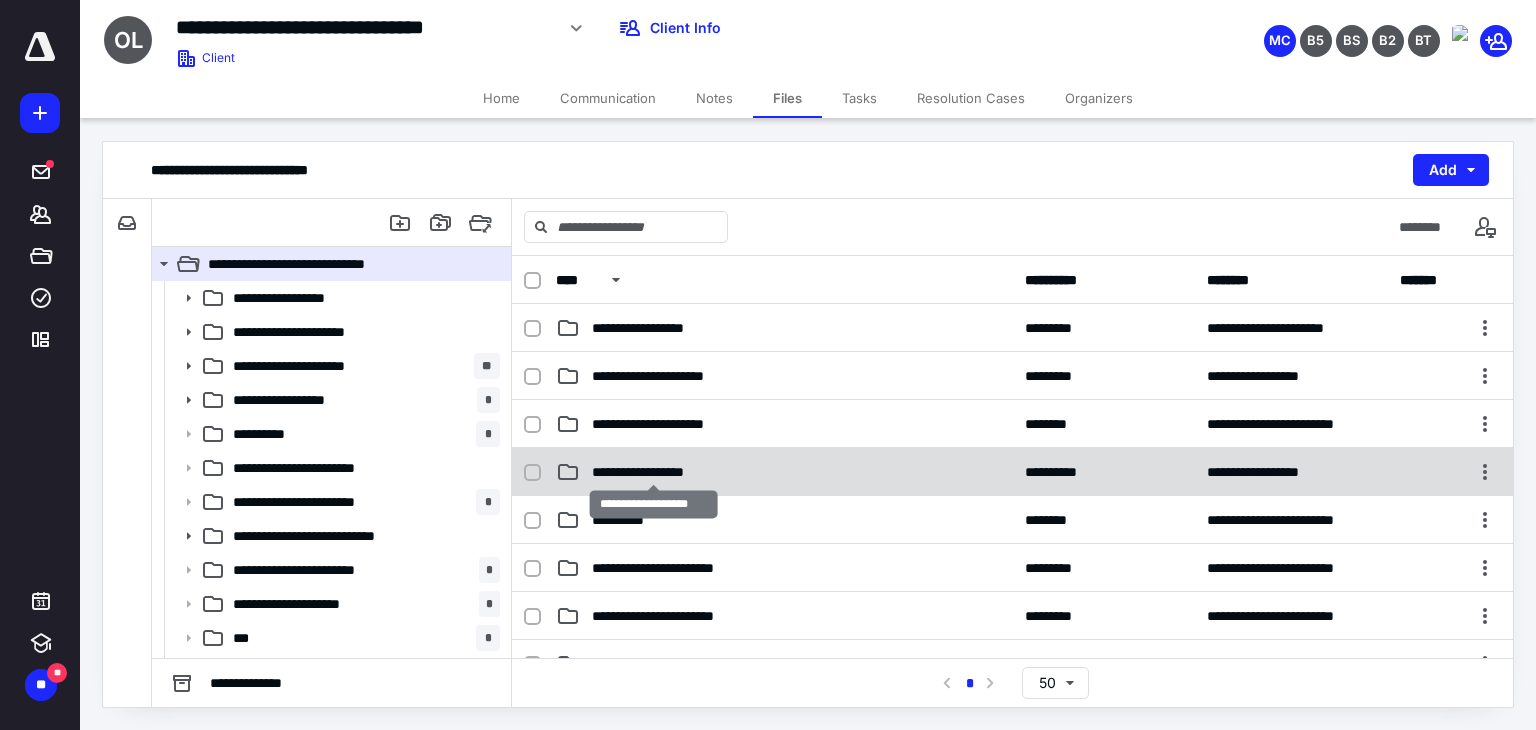 click on "**********" at bounding box center [654, 472] 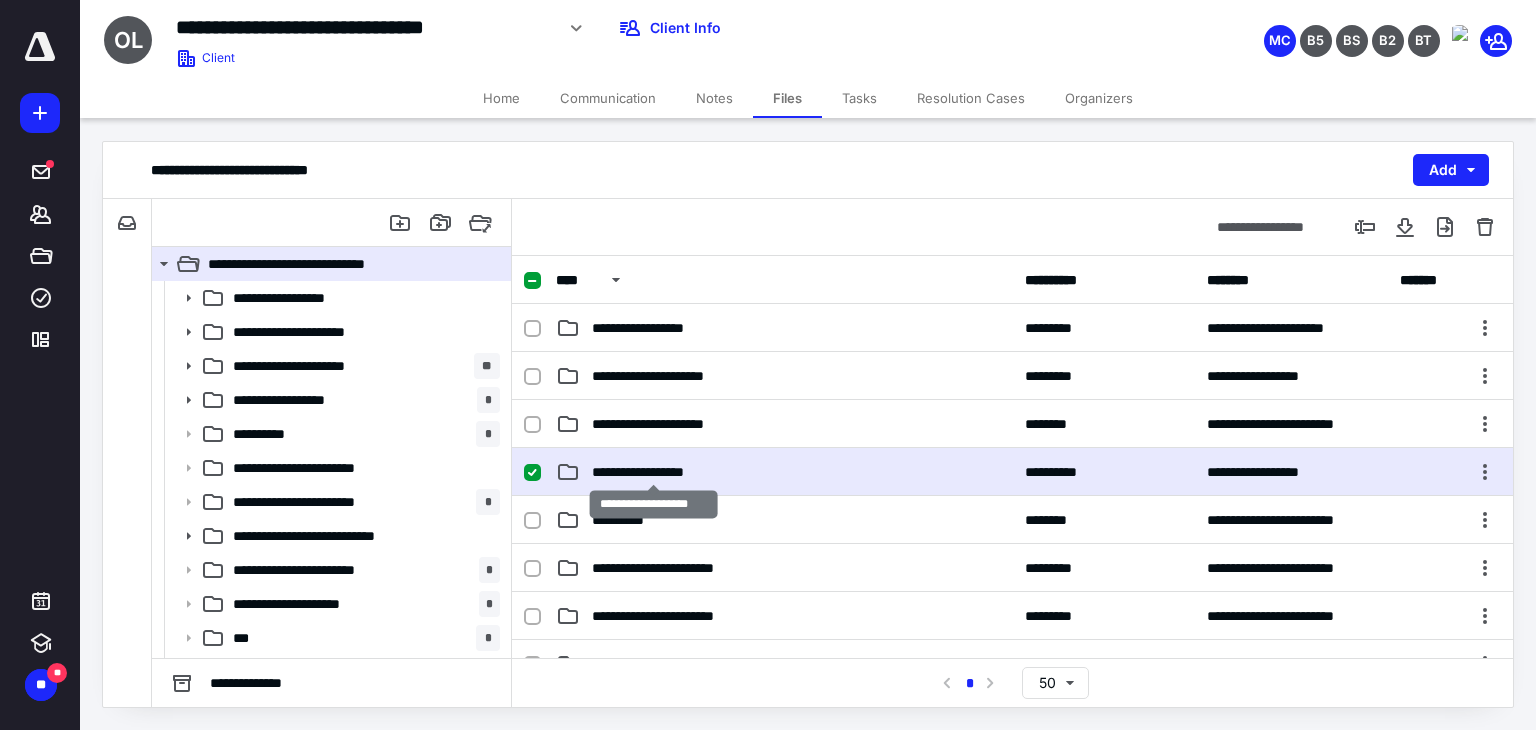 click on "**********" at bounding box center [654, 472] 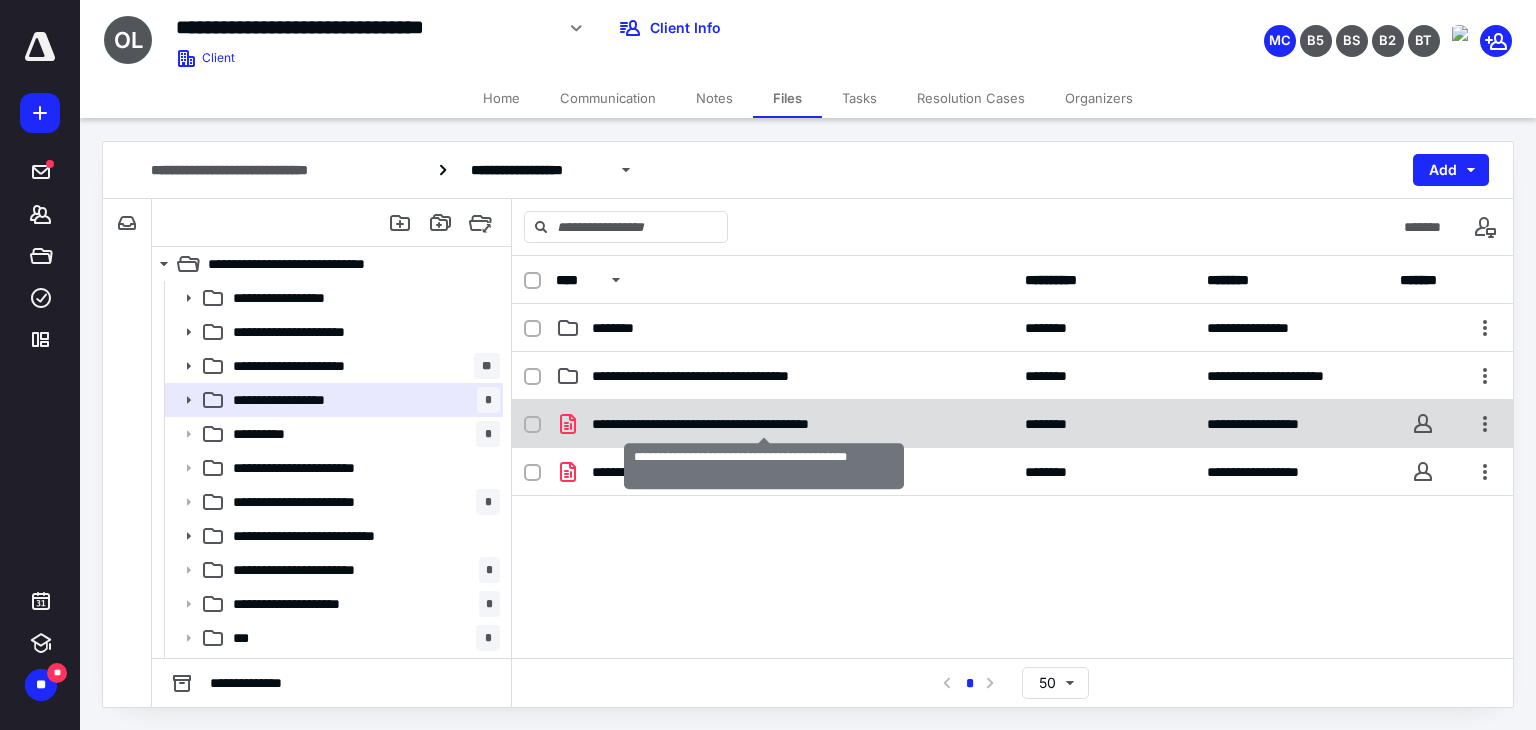 click on "**********" at bounding box center [764, 424] 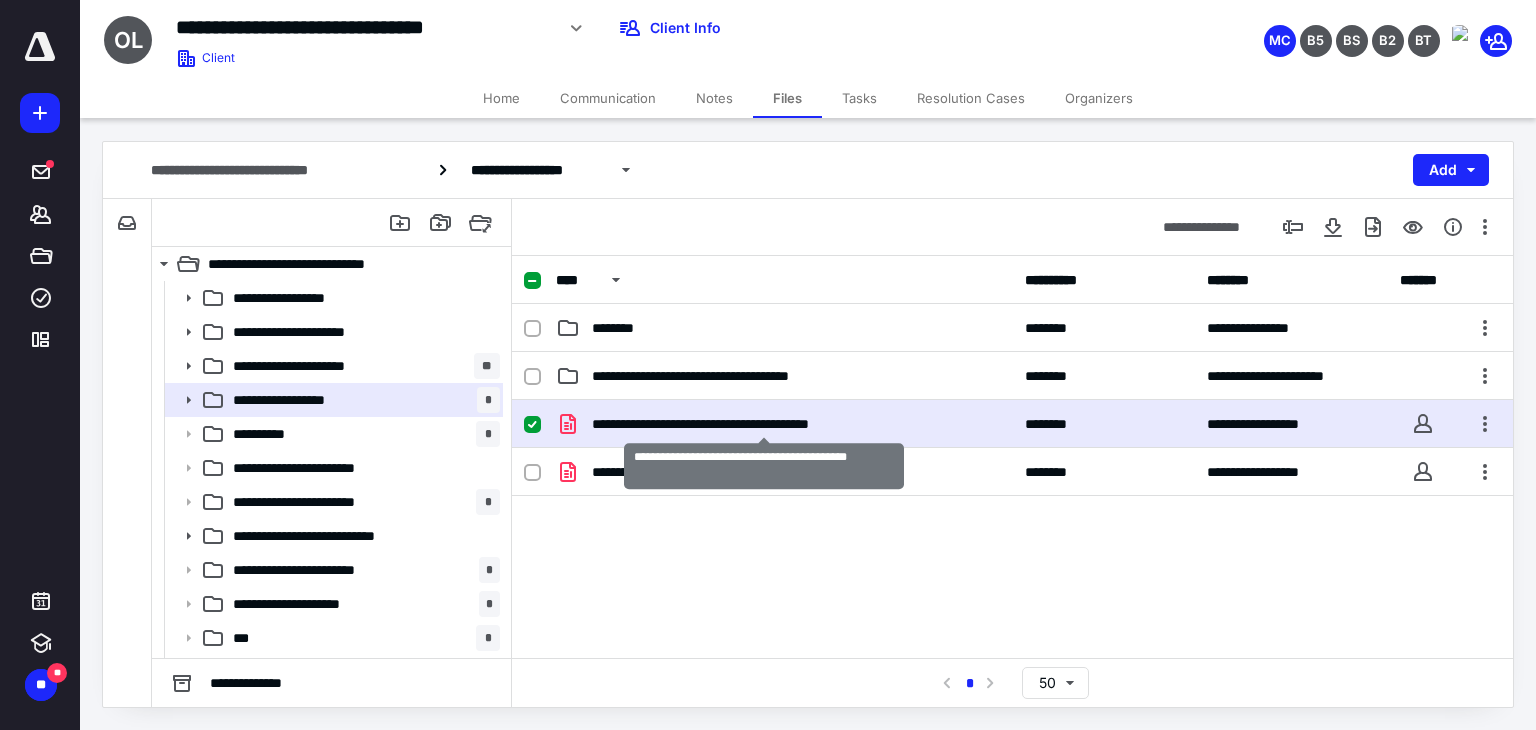 click on "**********" at bounding box center [764, 424] 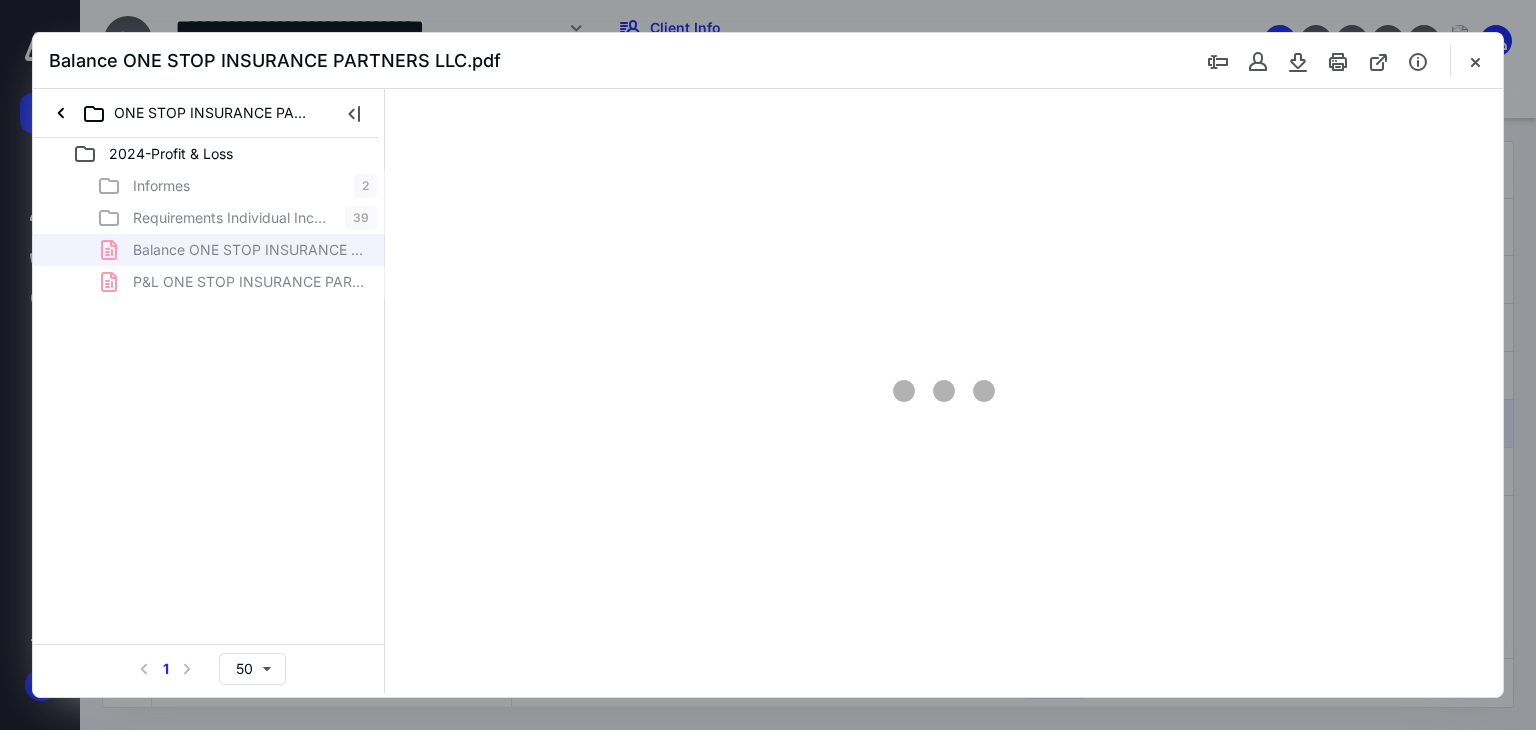 scroll, scrollTop: 0, scrollLeft: 0, axis: both 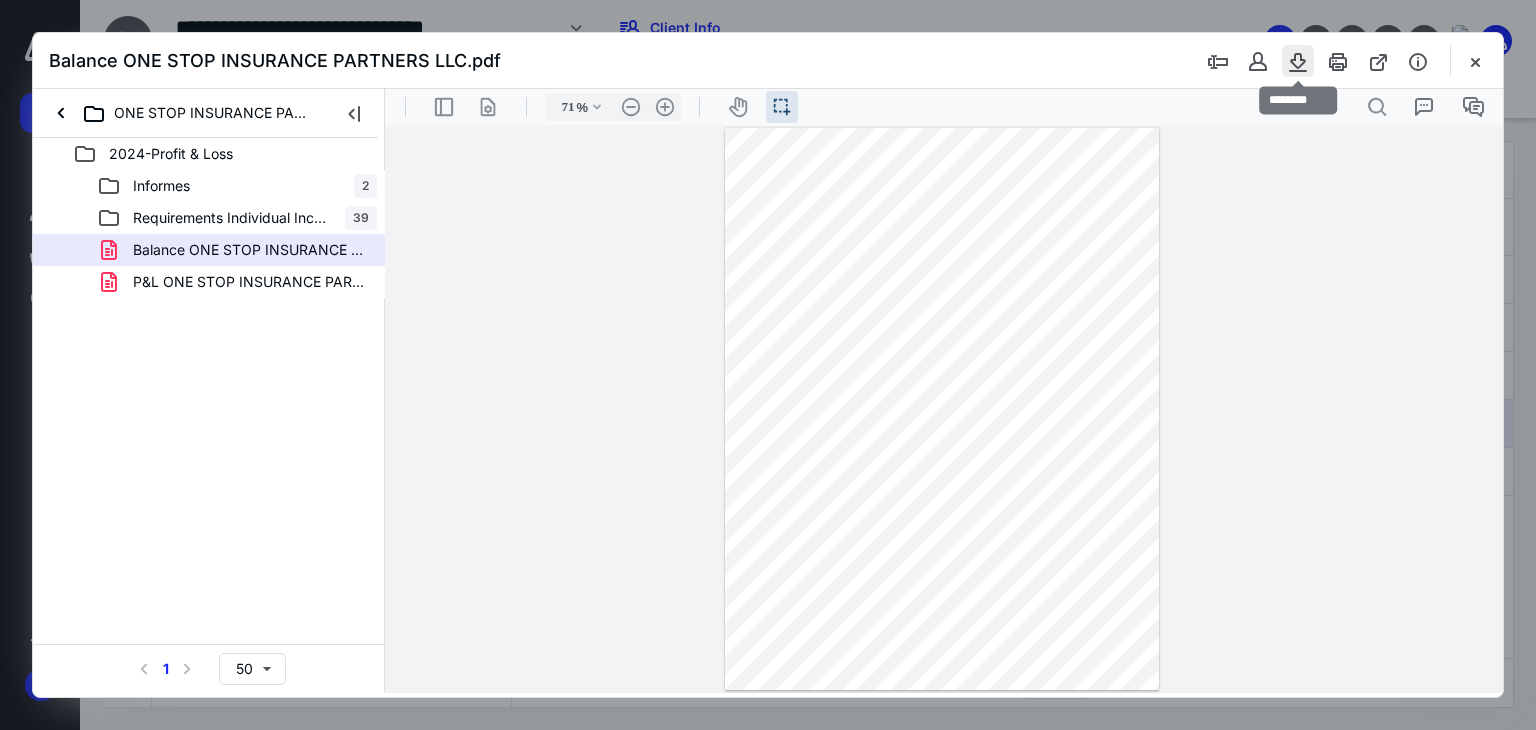 click at bounding box center (1298, 61) 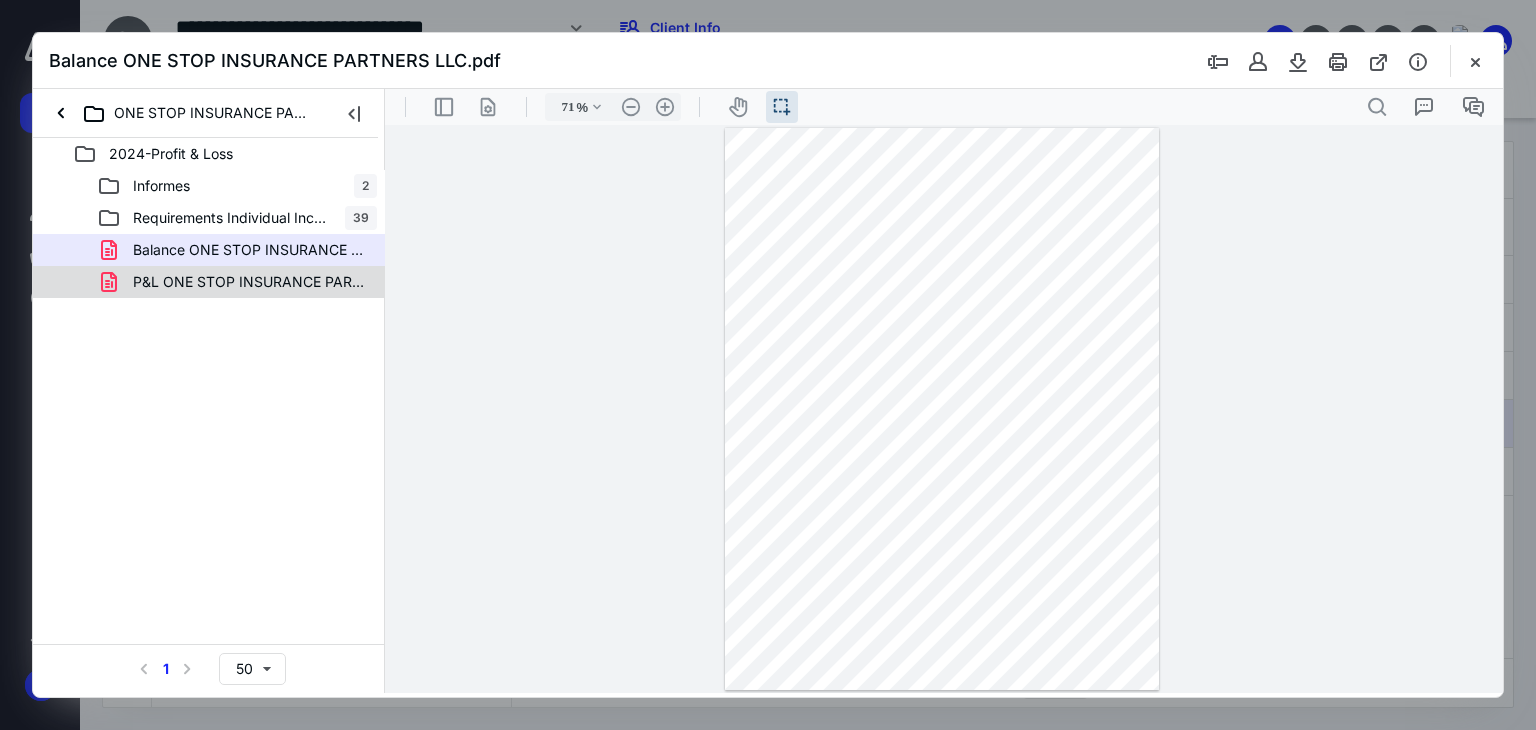 click on "P&L ONE STOP INSURANCE PARTNERS LLC.pdf" at bounding box center [237, 282] 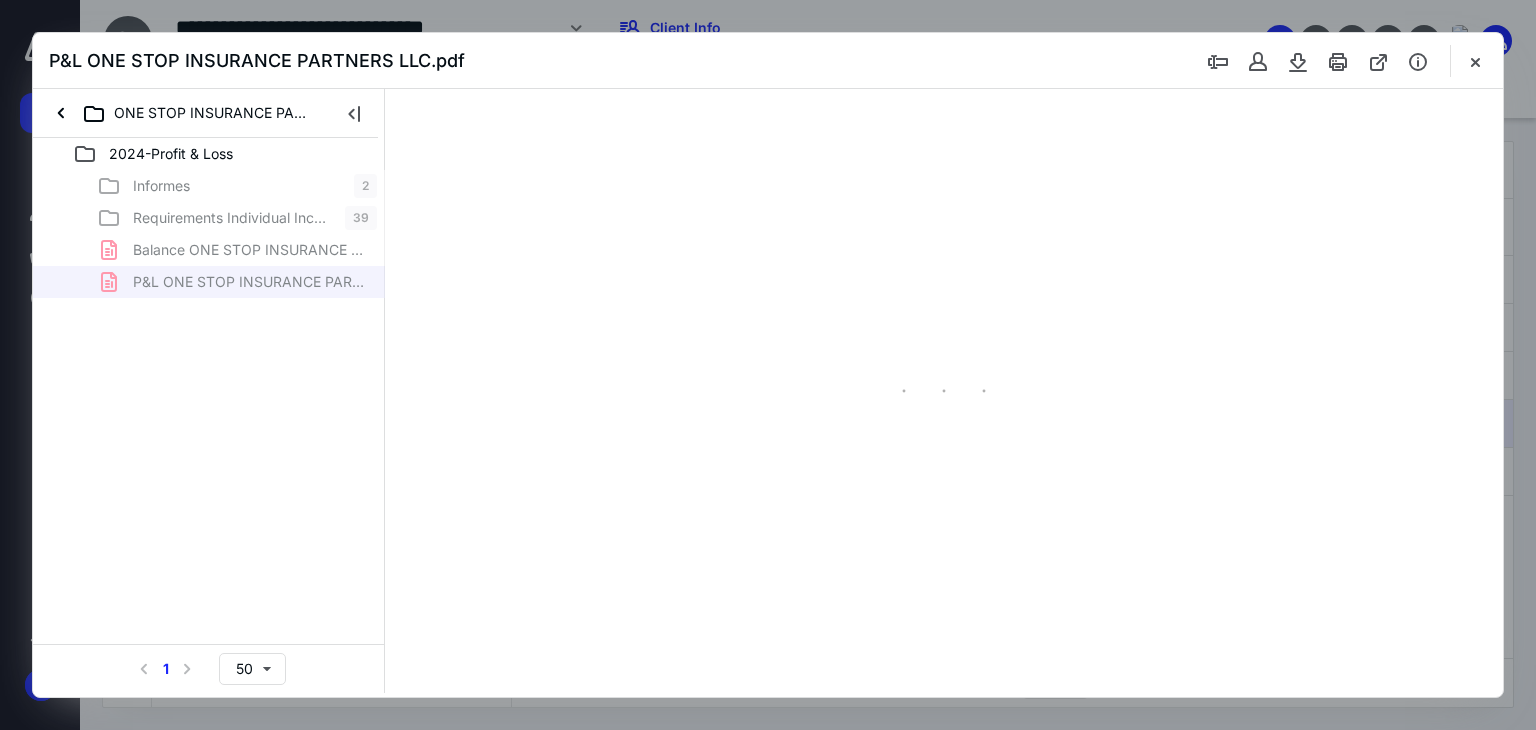 type on "71" 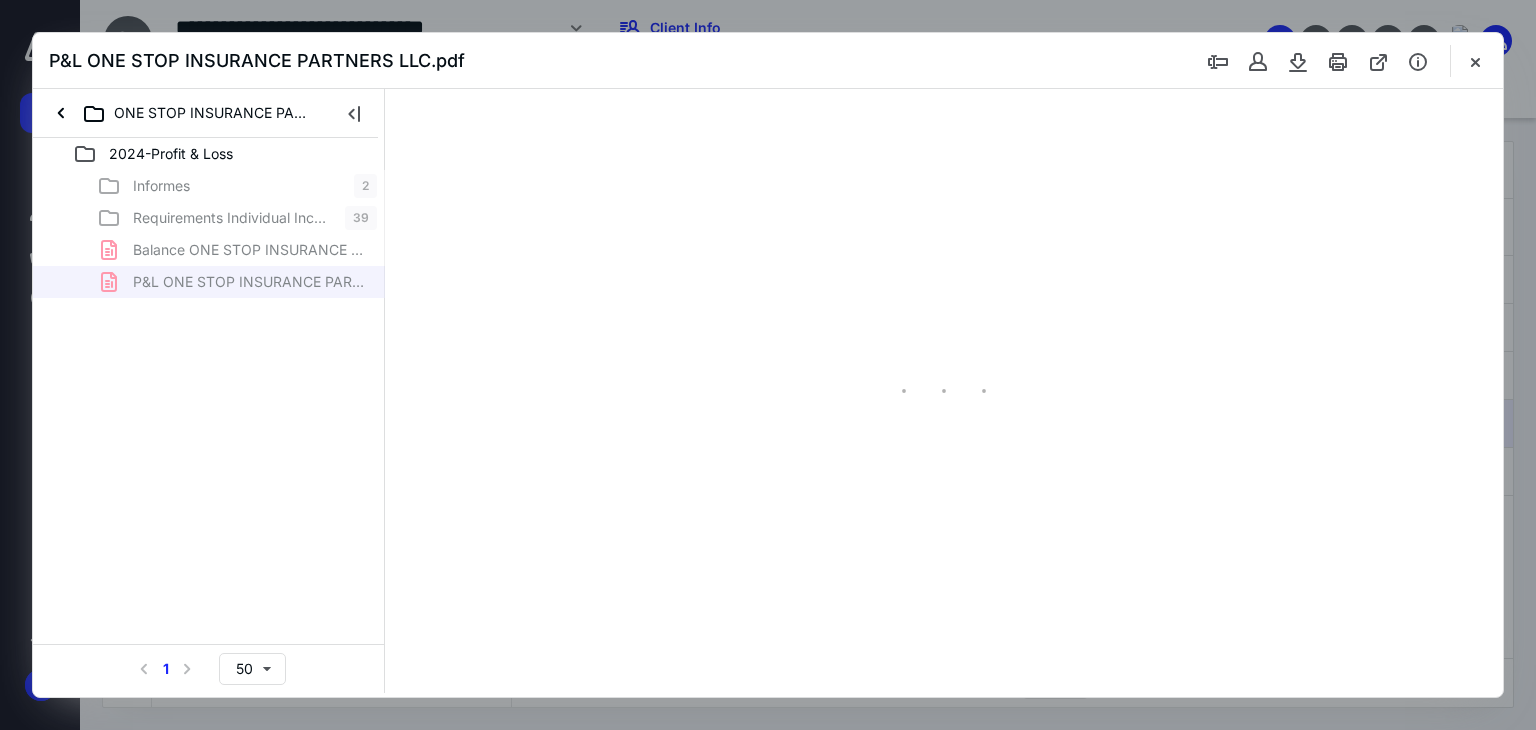 scroll, scrollTop: 39, scrollLeft: 0, axis: vertical 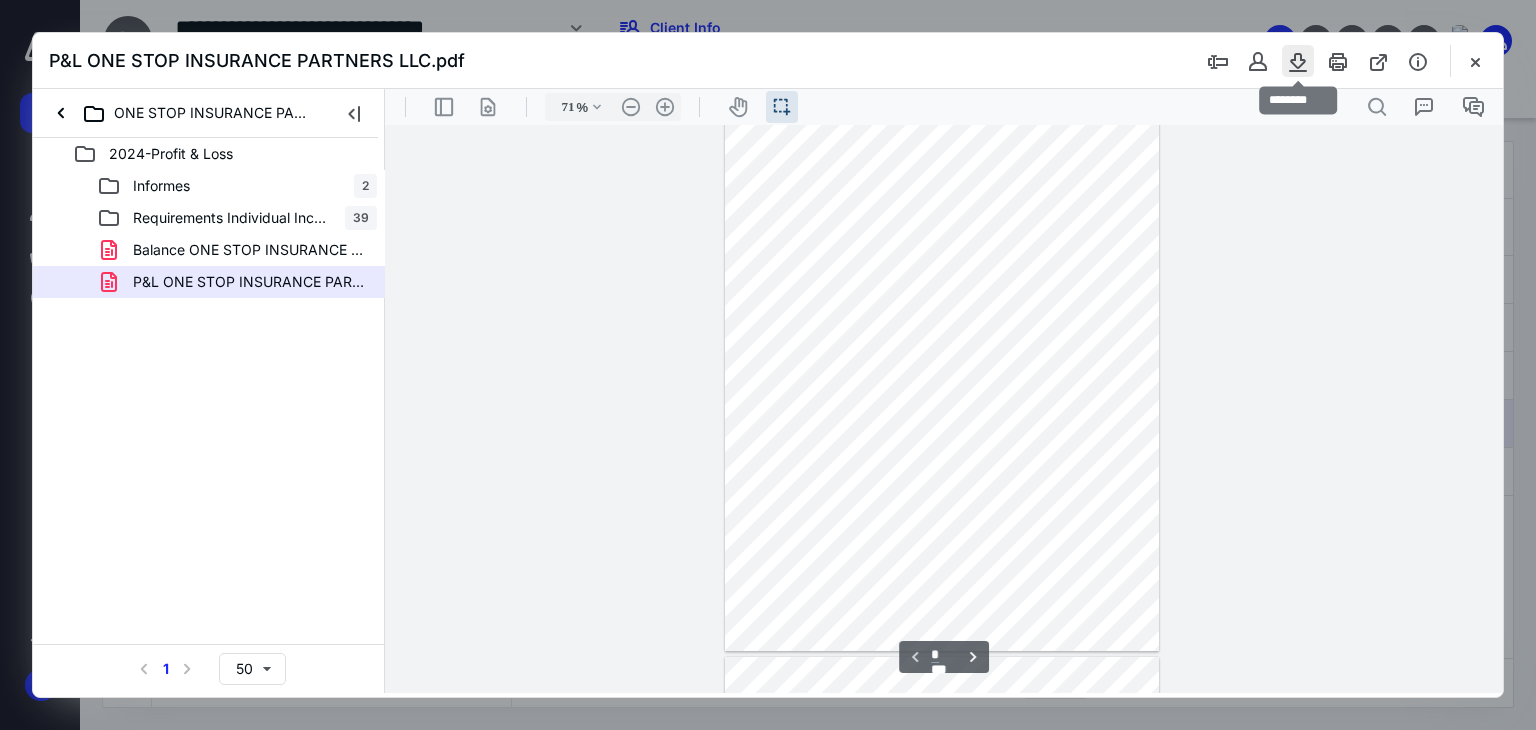 click at bounding box center (1298, 61) 